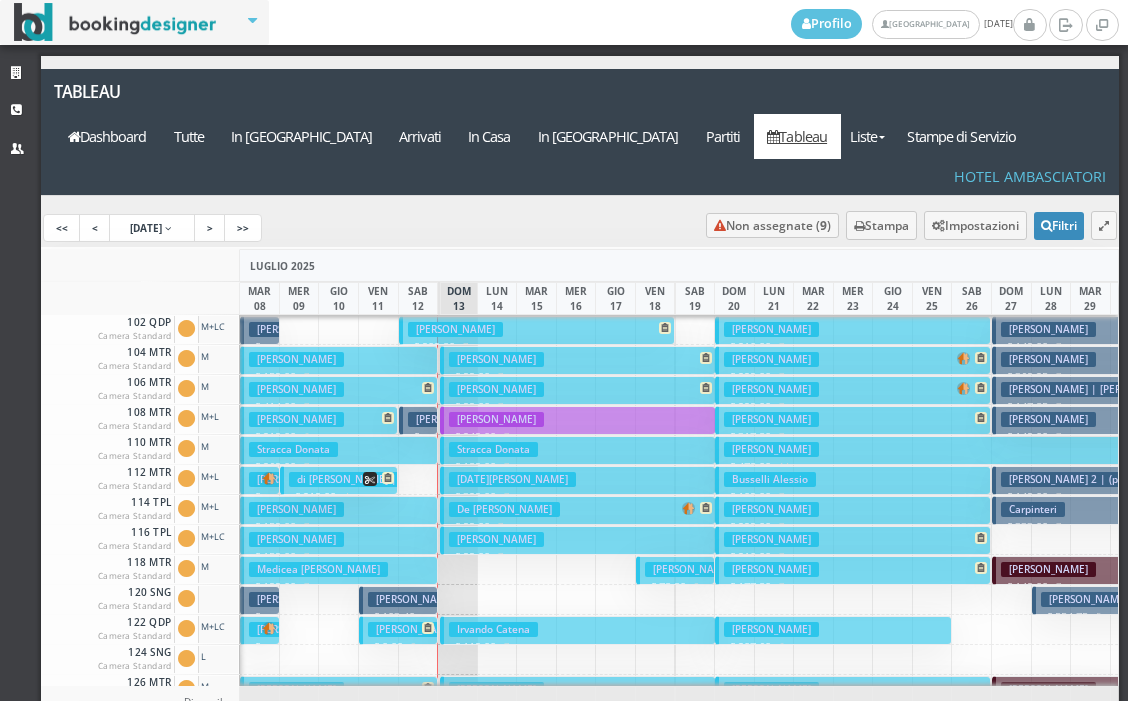 scroll, scrollTop: 0, scrollLeft: 0, axis: both 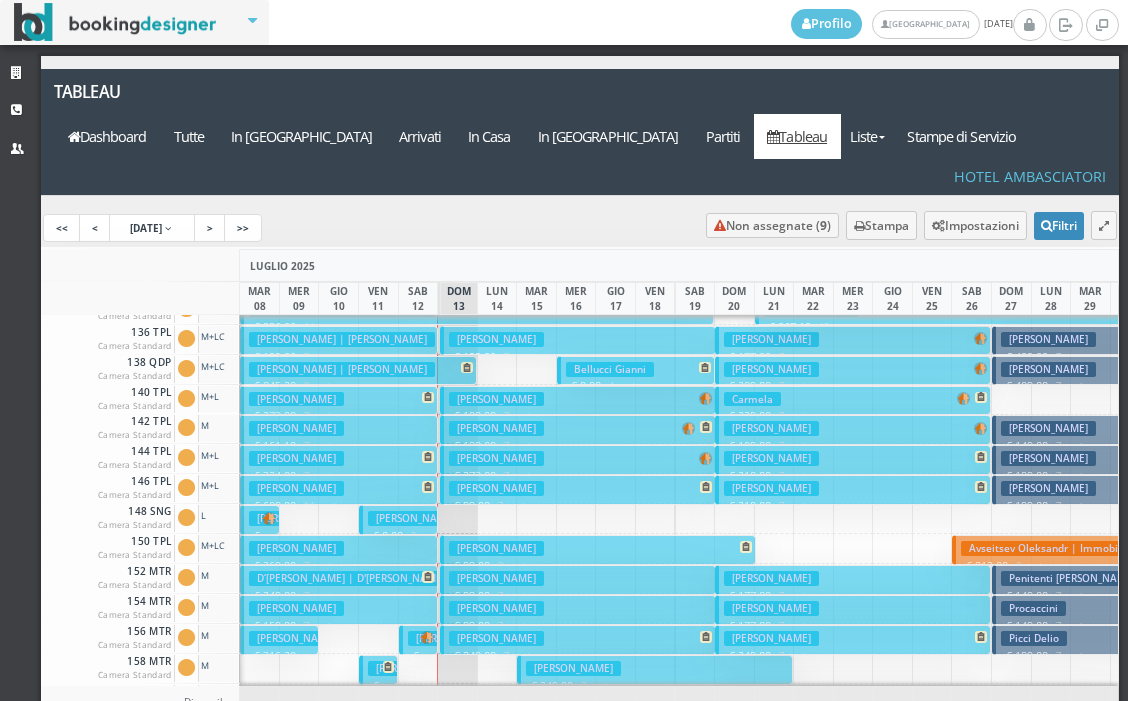 click on "[PERSON_NAME]" at bounding box center [296, 548] 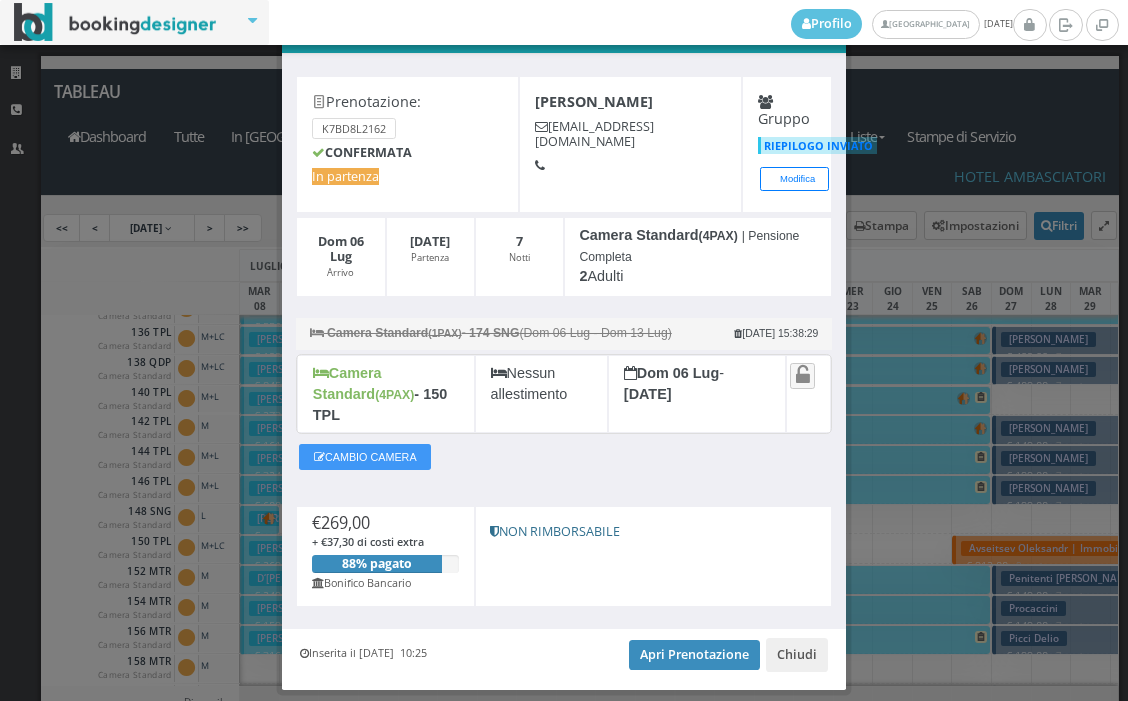 scroll, scrollTop: 115, scrollLeft: 0, axis: vertical 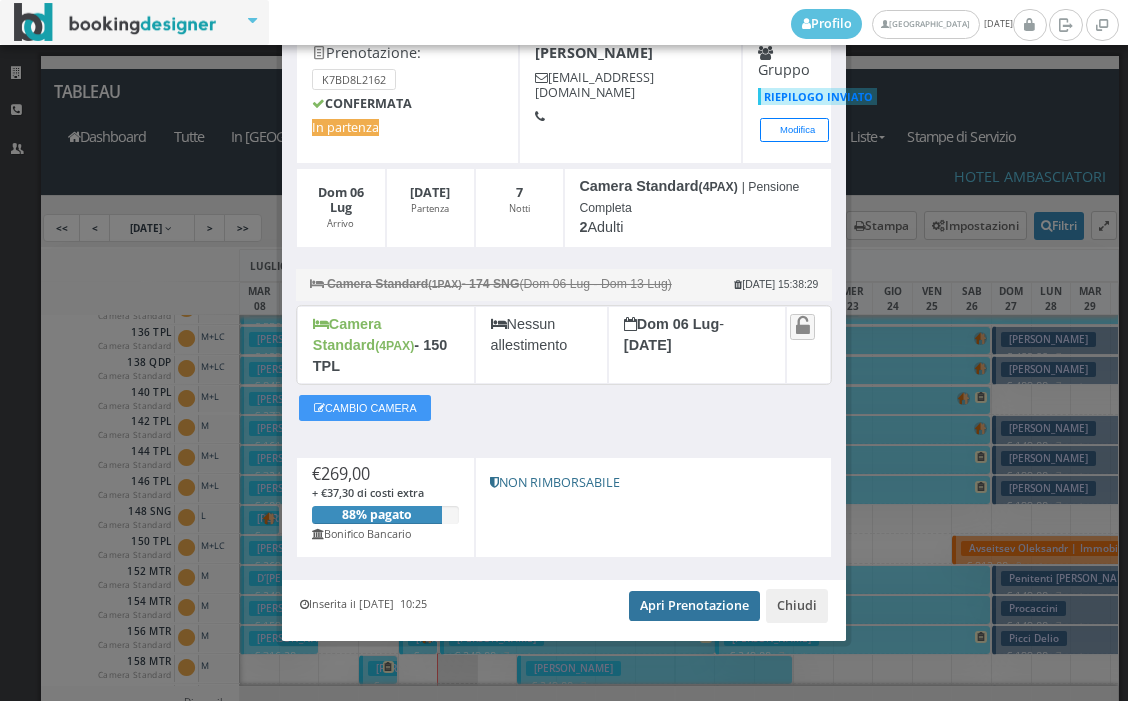 click on "Apri Prenotazione" at bounding box center [694, 606] 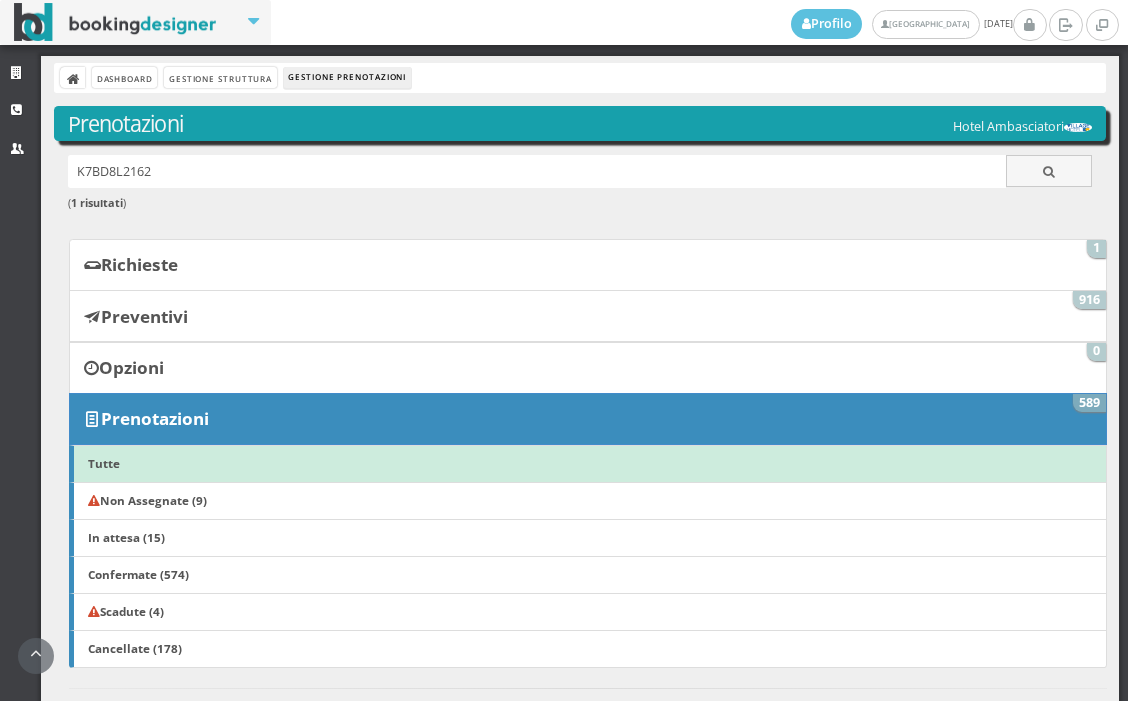 scroll, scrollTop: 0, scrollLeft: 0, axis: both 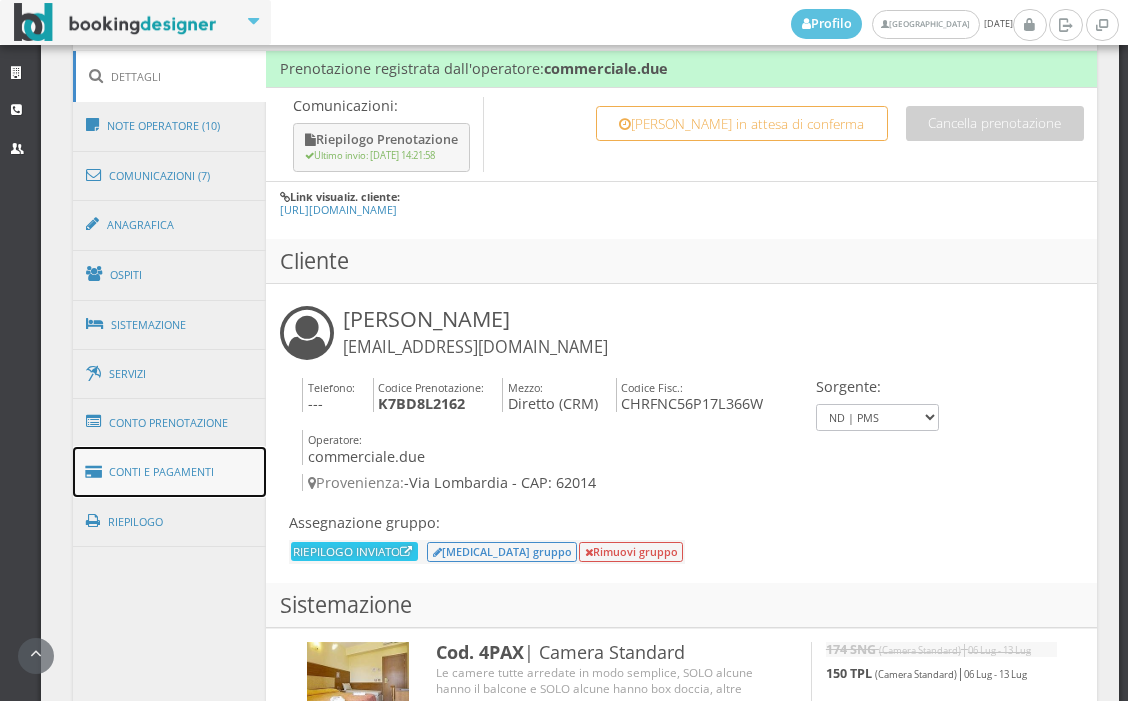 click on "Conti e Pagamenti" at bounding box center (170, 472) 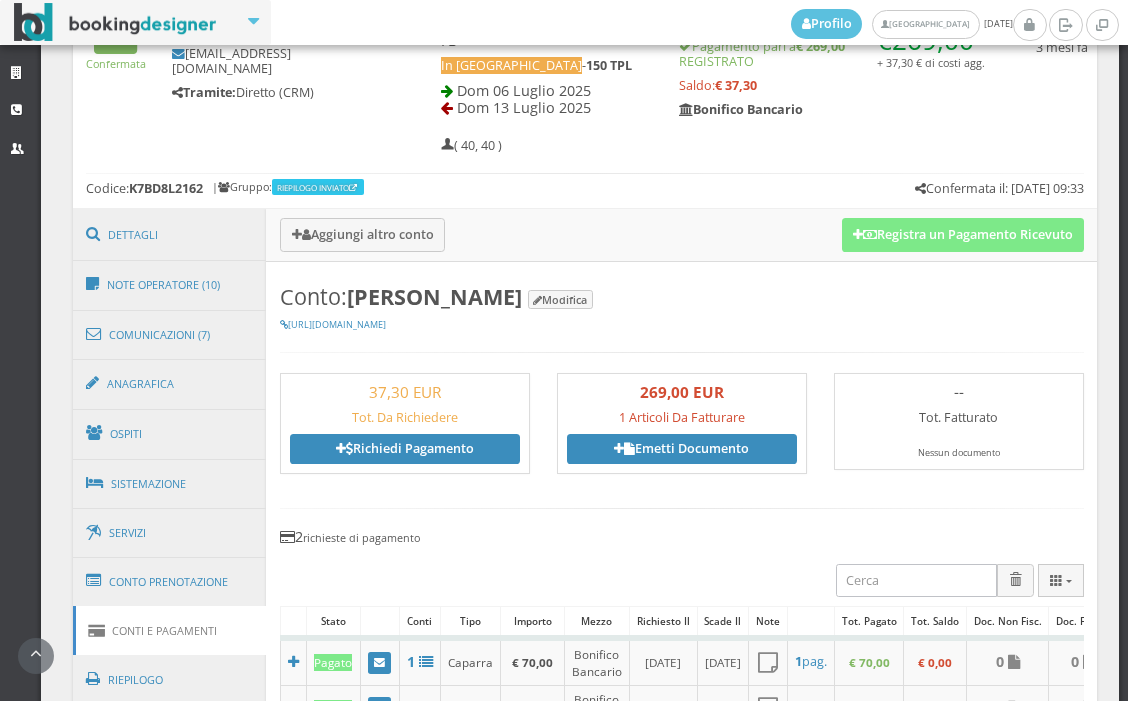 scroll, scrollTop: 888, scrollLeft: 0, axis: vertical 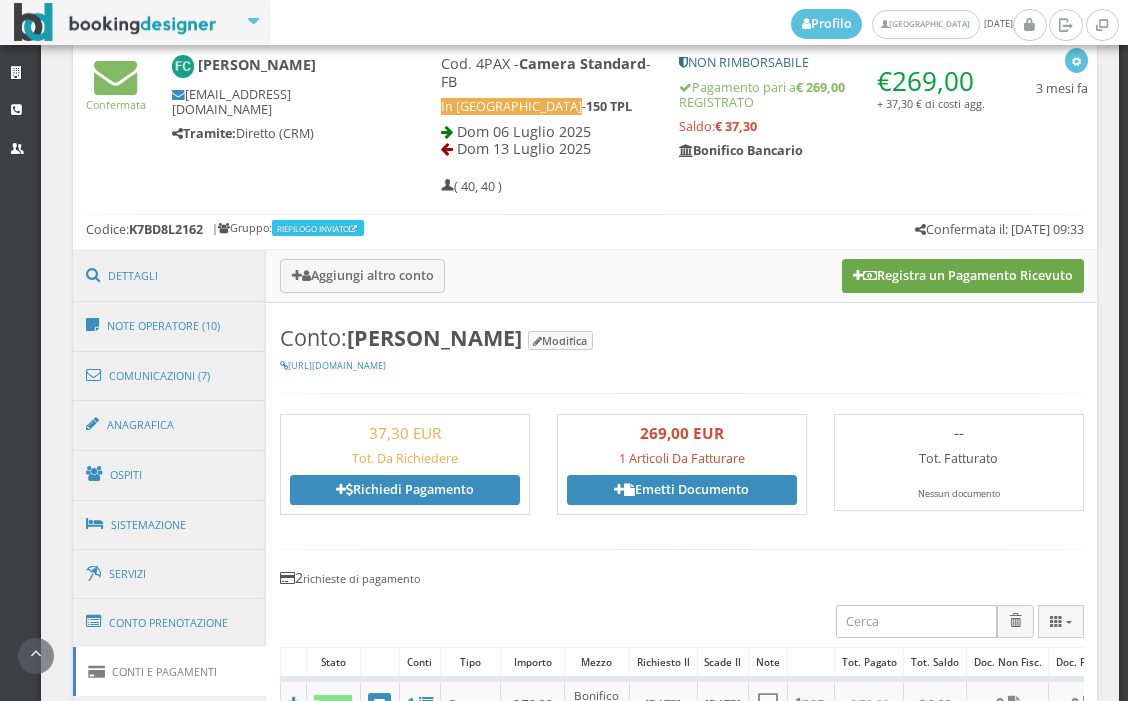 click on "Registra un Pagamento Ricevuto" at bounding box center [963, 276] 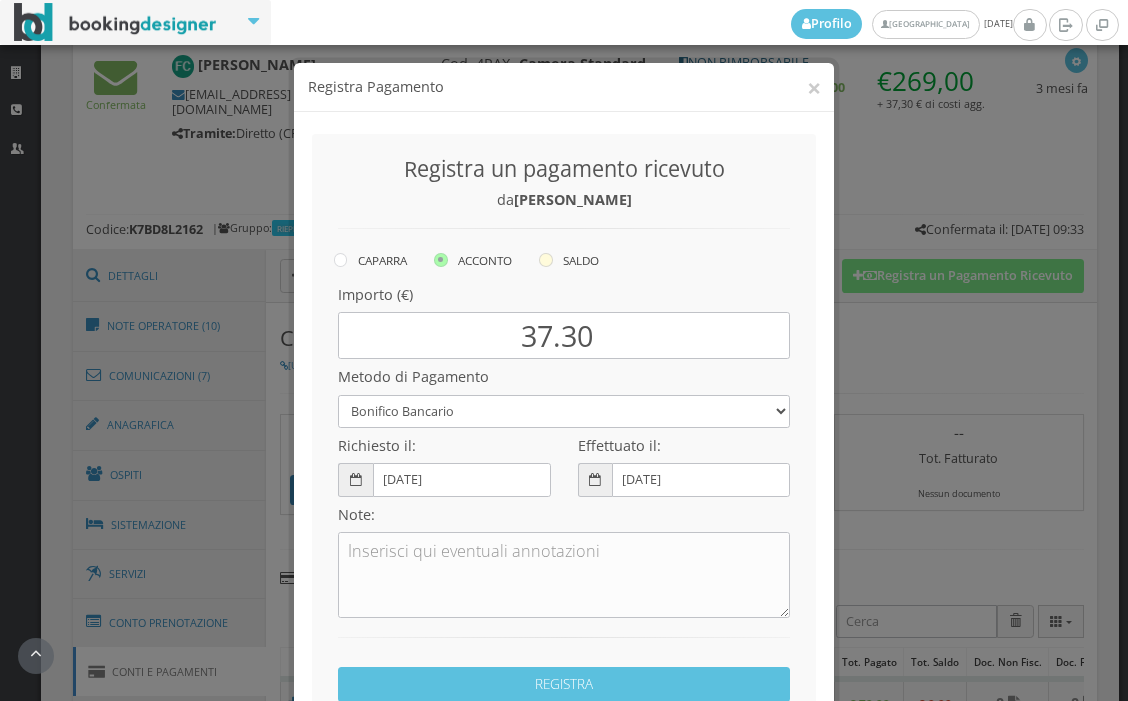 click at bounding box center (546, 260) 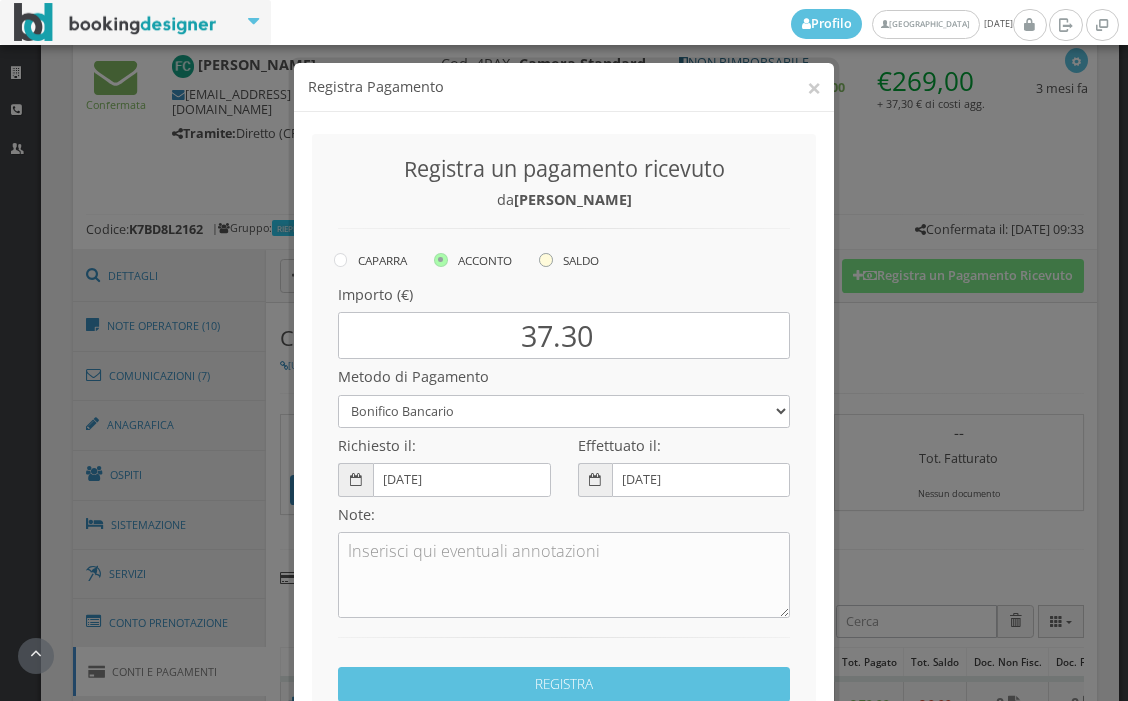 click on "SALDO" at bounding box center [-8472, 258] 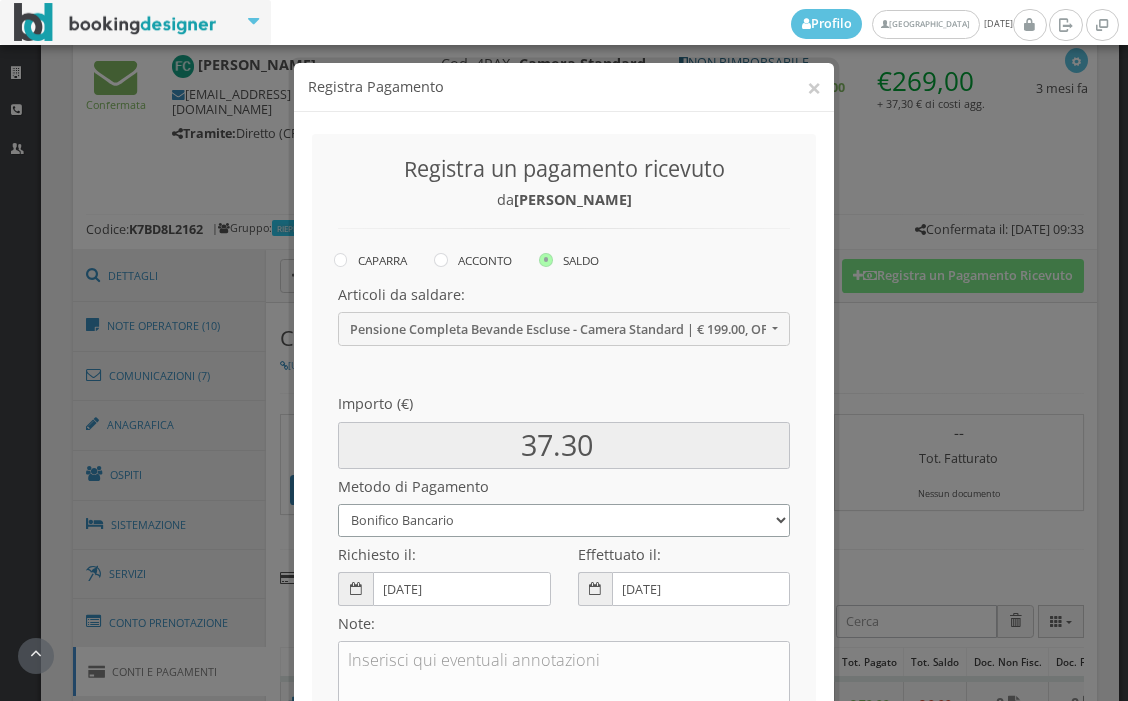click on "Bonifico Bancario
BONIFICO SUM UP
Contanti
Assegno Bancario
Assegno Circolare
Vaglia Postale
Voucher
Tramite BOOKING.COM
Bonus vacanze (Dl n. 34/2020)
POS (in loco)
Pagamento online con carta di credito (Stripe)
Pagamento online con carta di credito (Stripe) !
Pagamento in 3 rate senza interessi con Scalapay
Pagamento in 4 rate senza interessi con Scalapay
Tramite PROMOTODAY" at bounding box center [564, 520] 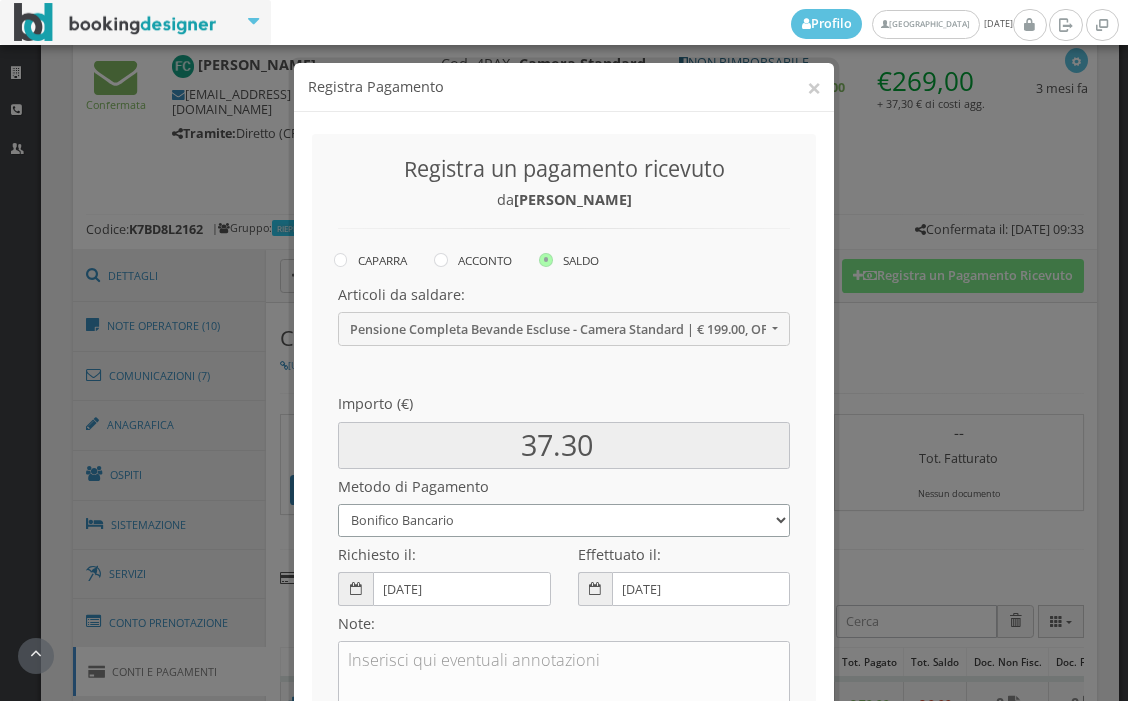 select 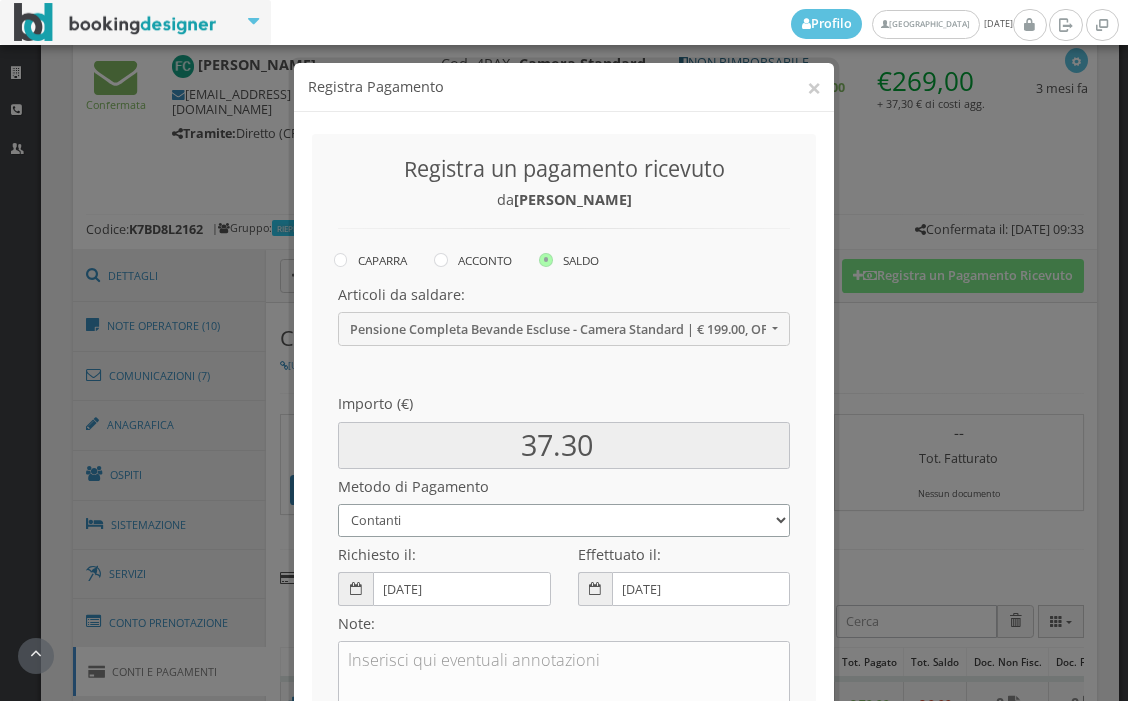 click on "Bonifico Bancario
BONIFICO SUM UP
Contanti
Assegno Bancario
Assegno Circolare
Vaglia Postale
Voucher
Tramite BOOKING.COM
Bonus vacanze (Dl n. 34/2020)
POS (in loco)
Pagamento online con carta di credito (Stripe)
Pagamento online con carta di credito (Stripe) !
Pagamento in 3 rate senza interessi con Scalapay
Pagamento in 4 rate senza interessi con Scalapay
Tramite PROMOTODAY" at bounding box center [564, 520] 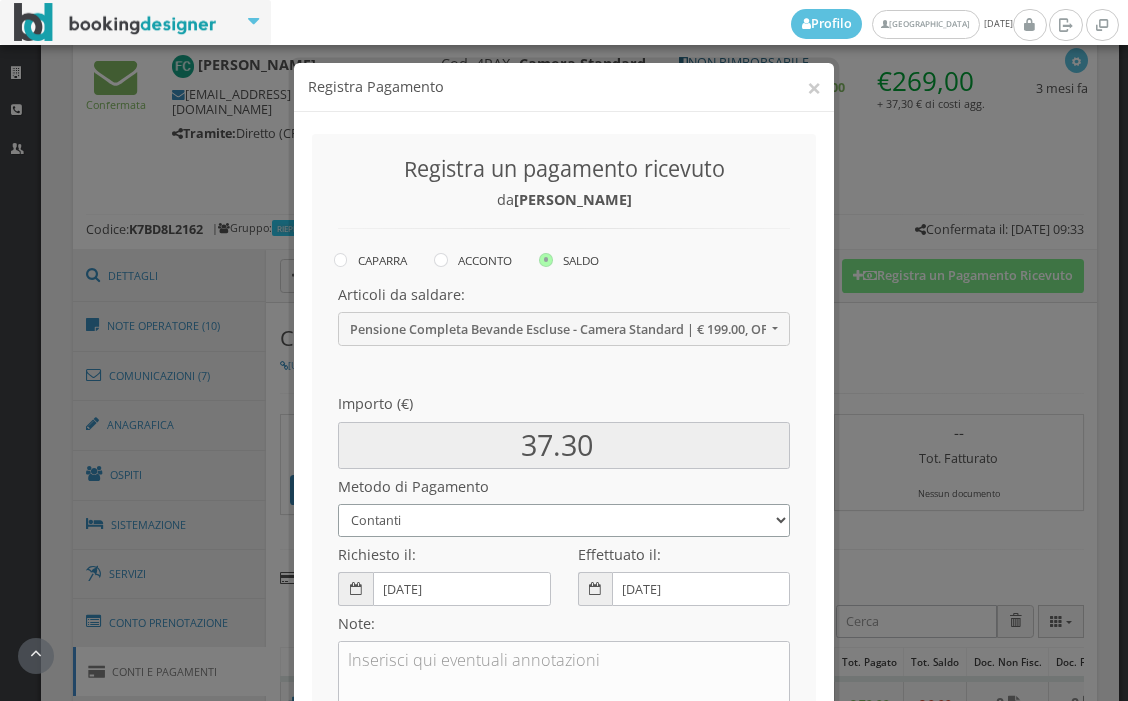 scroll, scrollTop: 290, scrollLeft: 0, axis: vertical 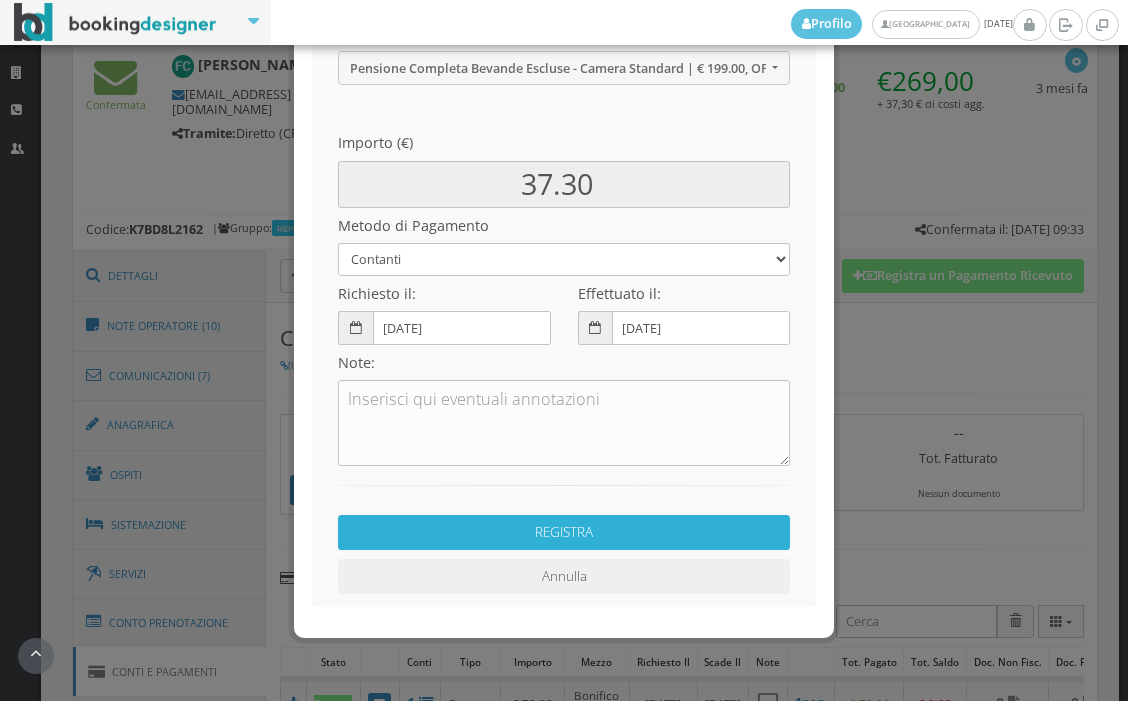 click on "REGISTRA" at bounding box center [564, 532] 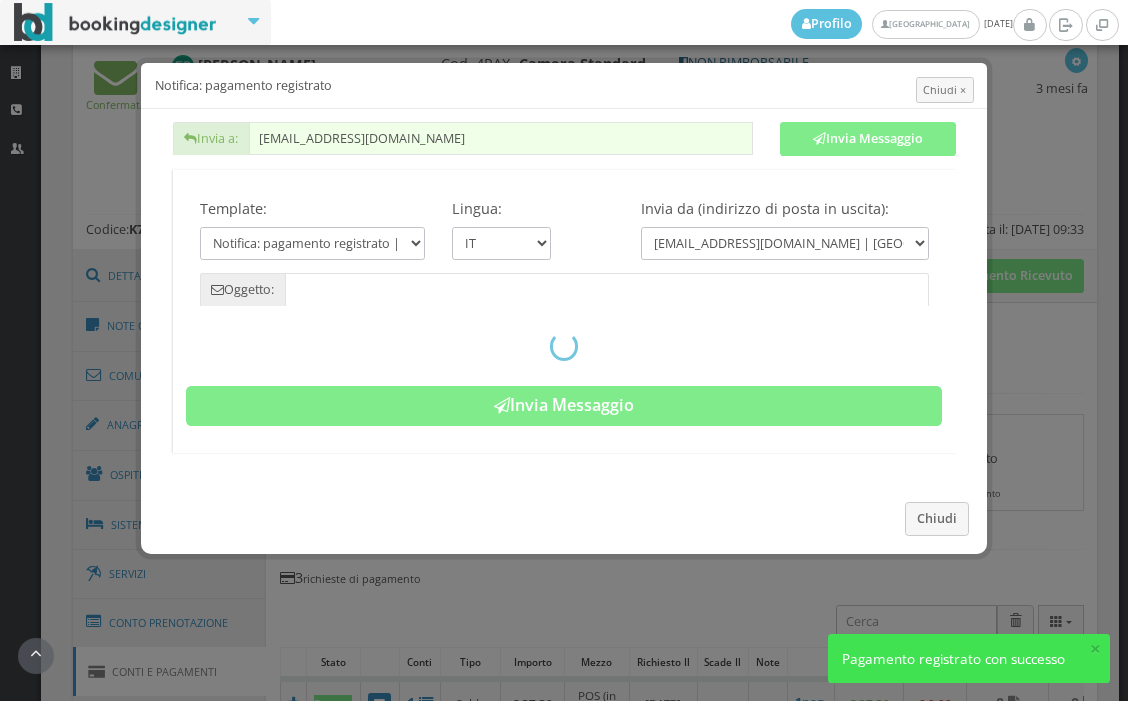 type on "Pagamento registrato - Prenotazione: K7BD8L2162 - Franco Chiaraluce" 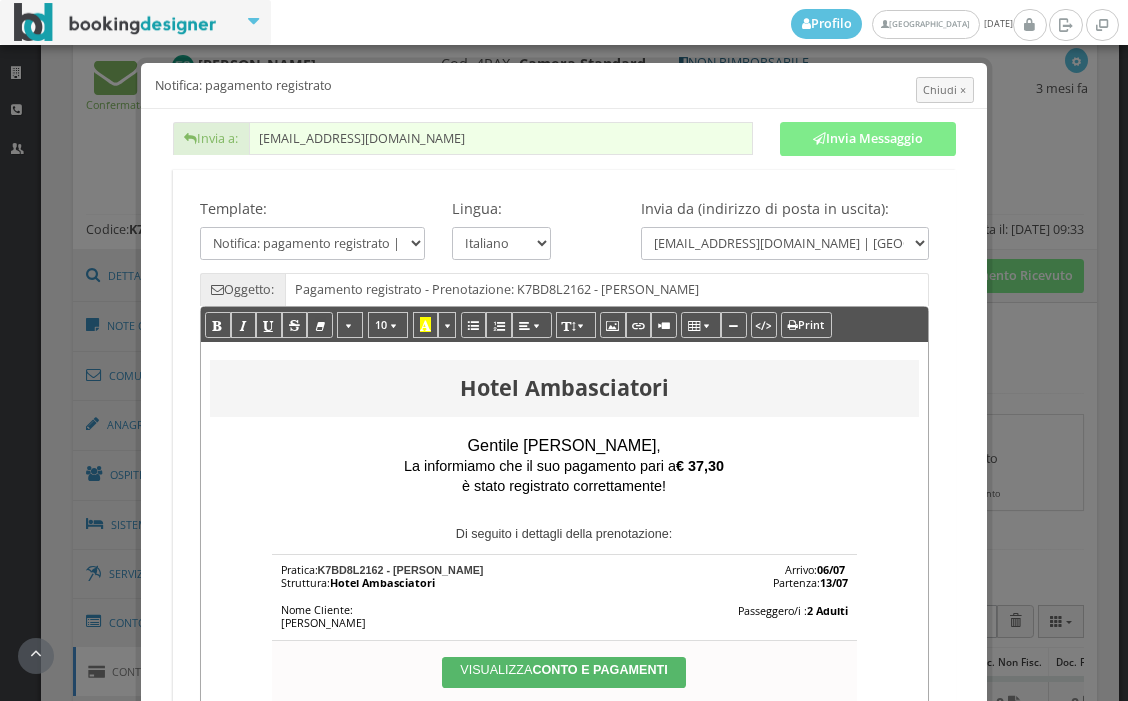 click on "Chiudi ×
Notifica: pagamento registrato" at bounding box center [564, 86] 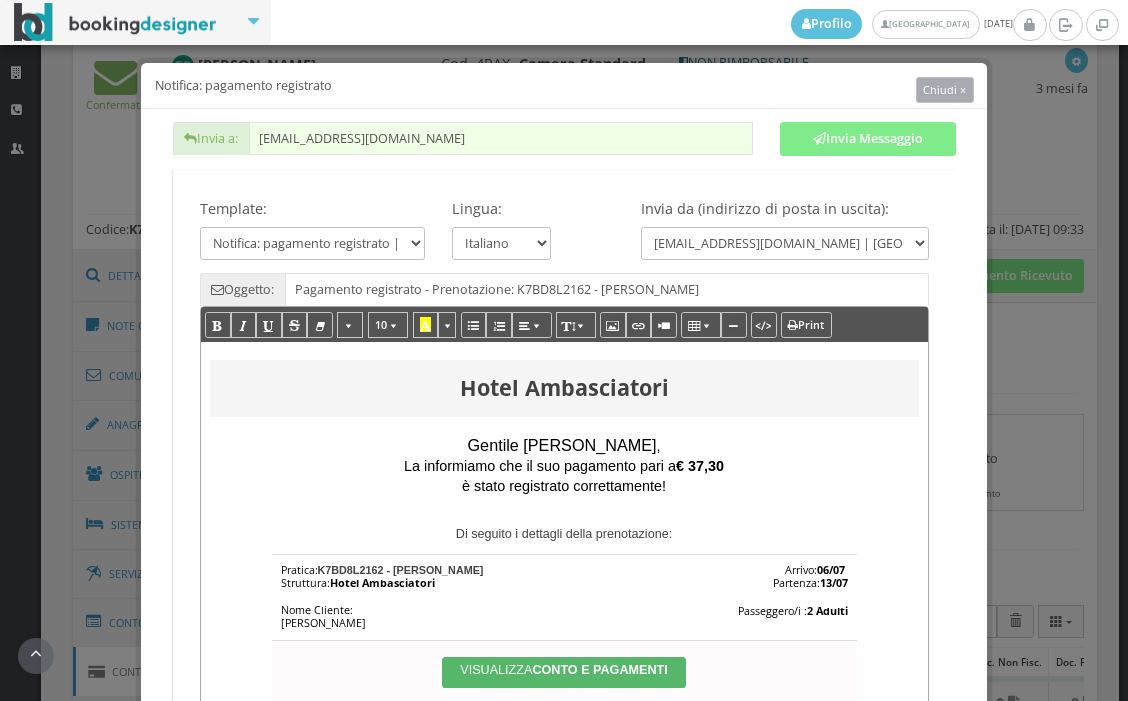 click on "Chiudi ×" at bounding box center (944, 89) 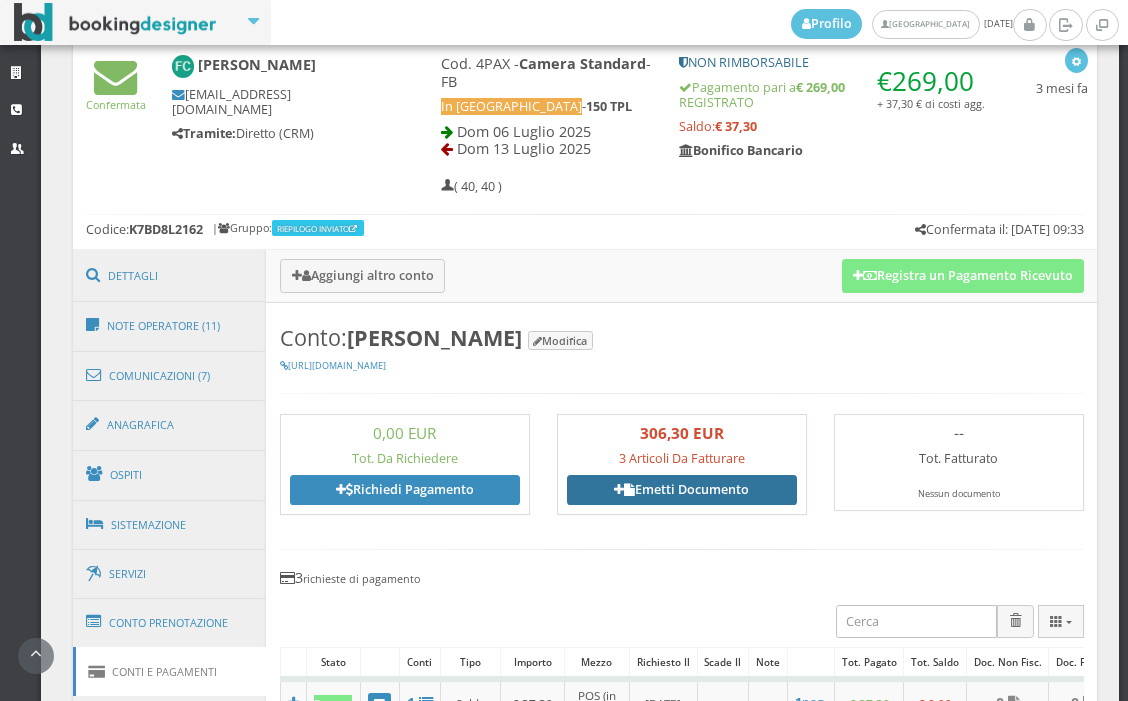 click on "Emetti Documento" at bounding box center (682, 490) 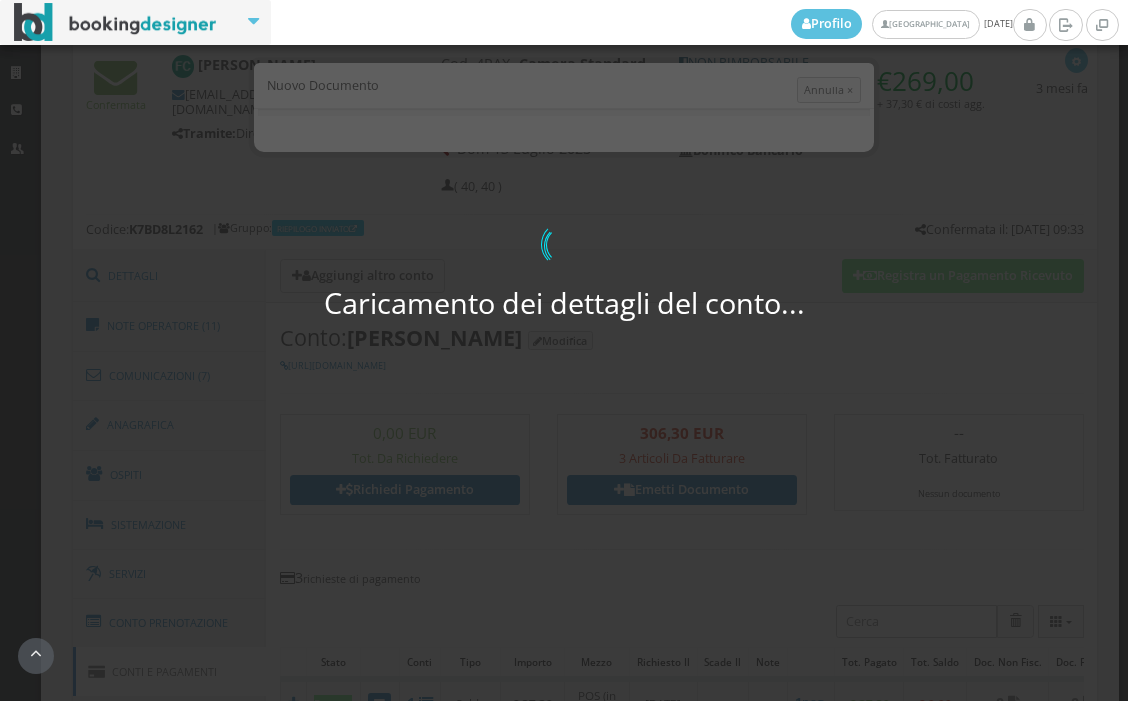 select on "PF" 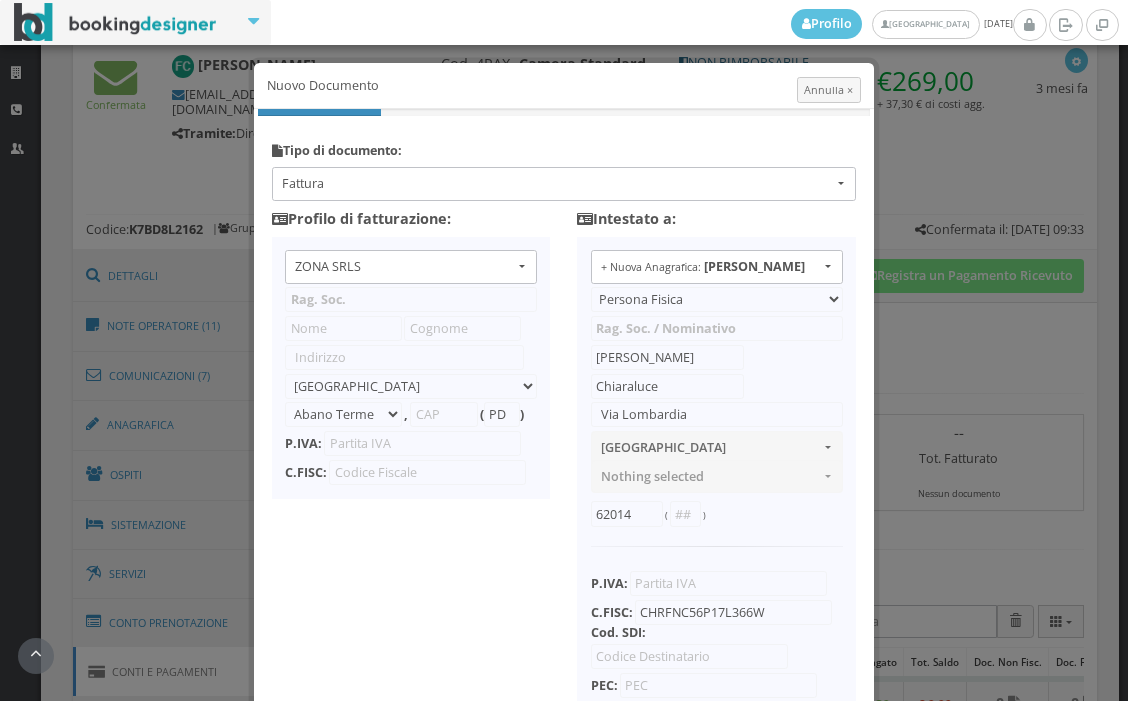 type on "ZONA SRLS" 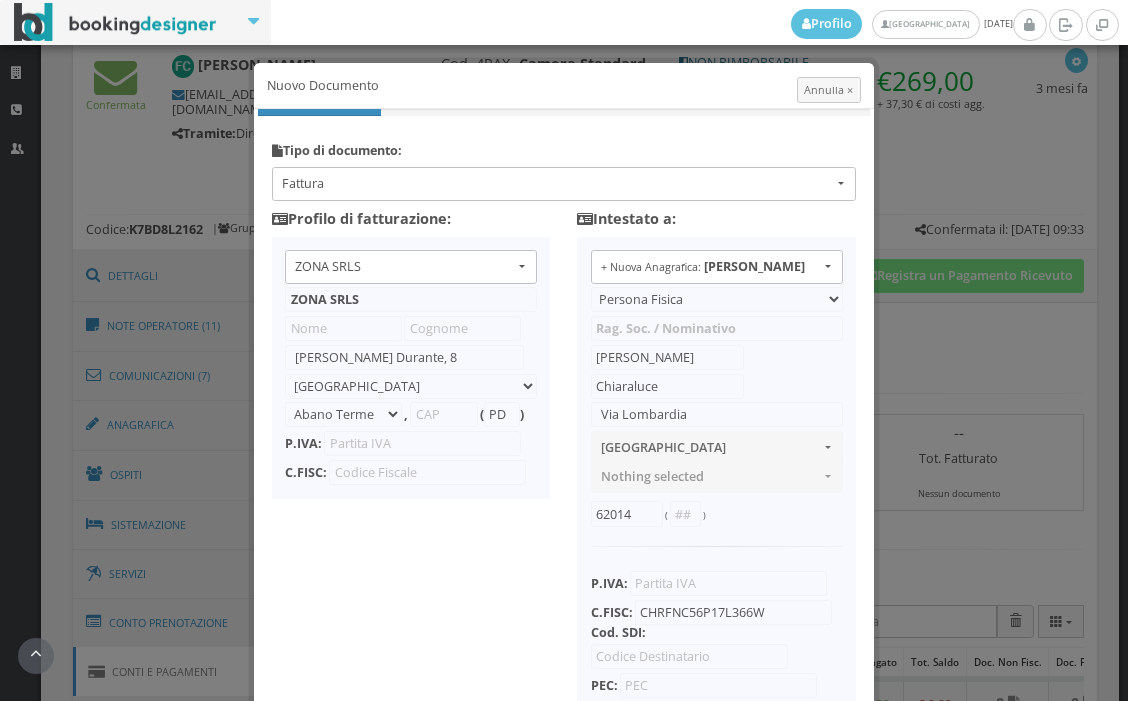 select on "Frattamaggiore" 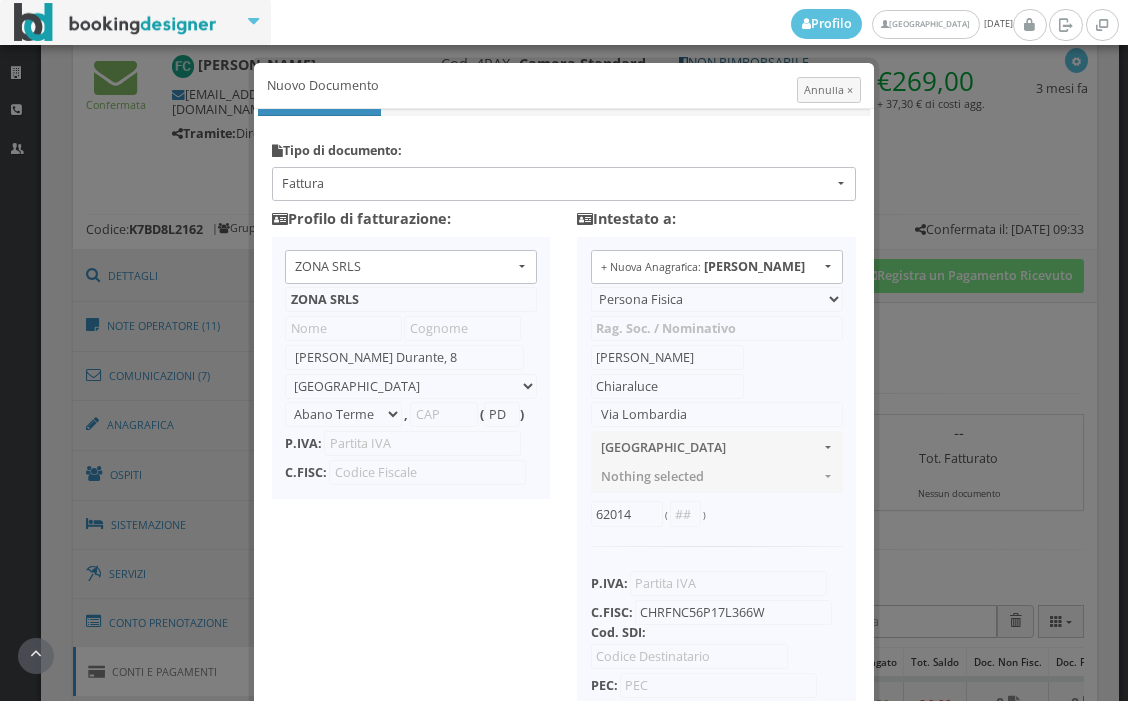 type on "80027" 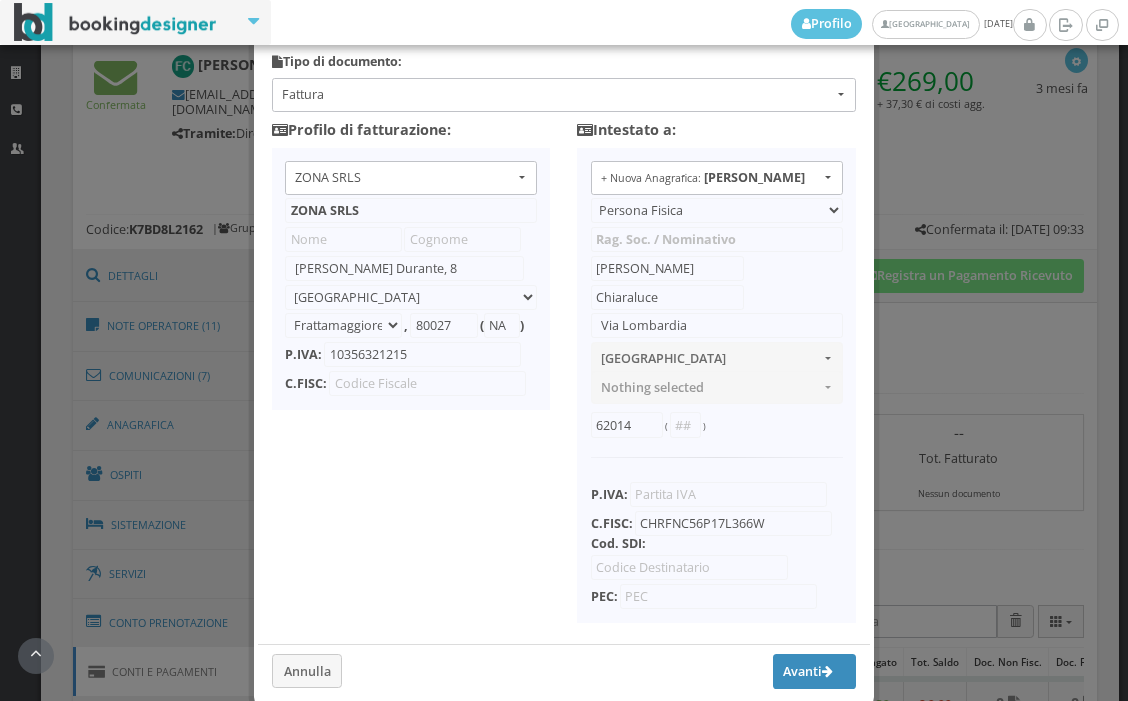 scroll, scrollTop: 192, scrollLeft: 0, axis: vertical 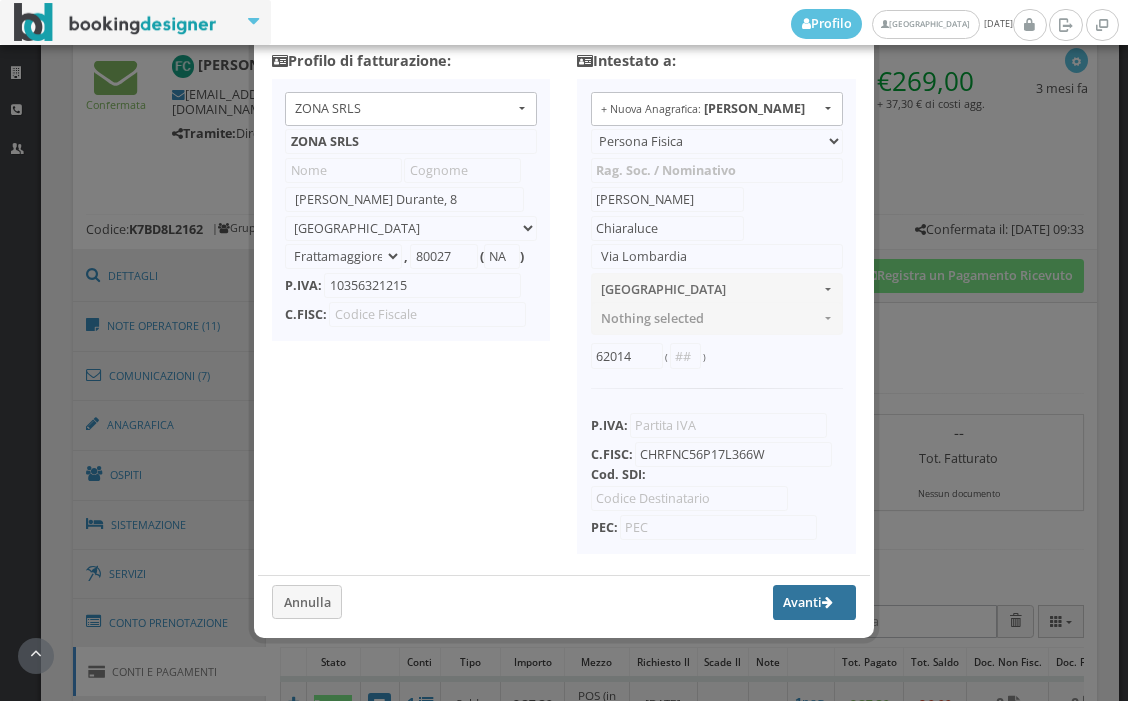 click on "Avanti" at bounding box center [815, 602] 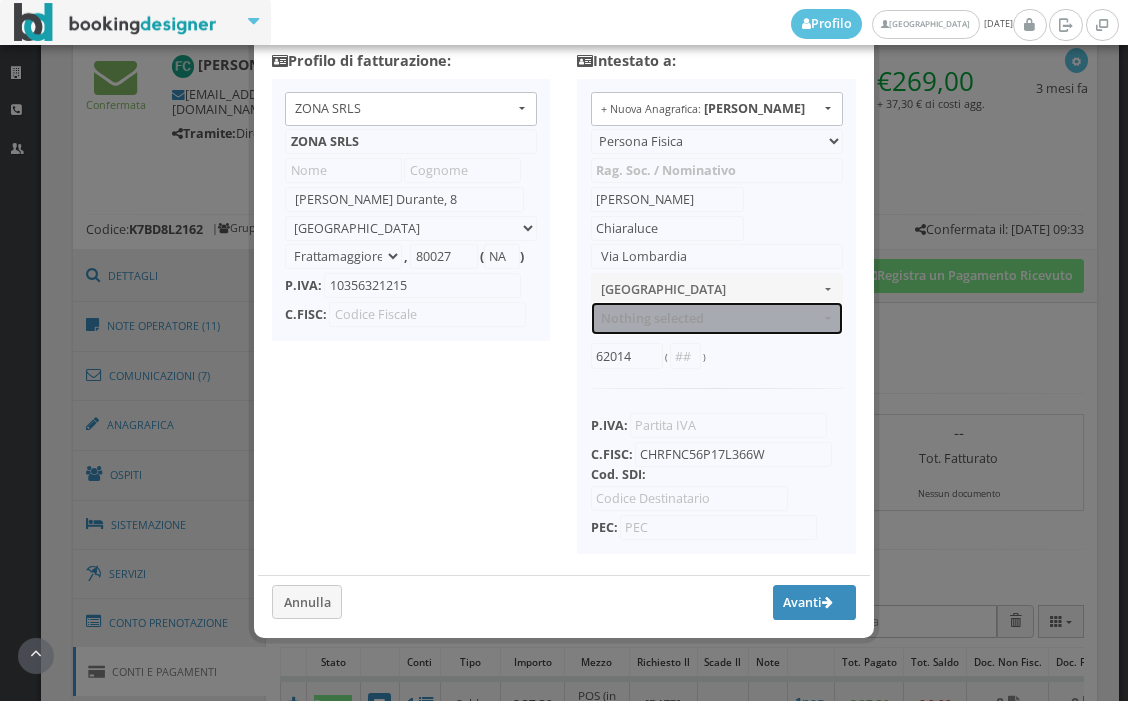 click on "Nothing selected" at bounding box center [717, 318] 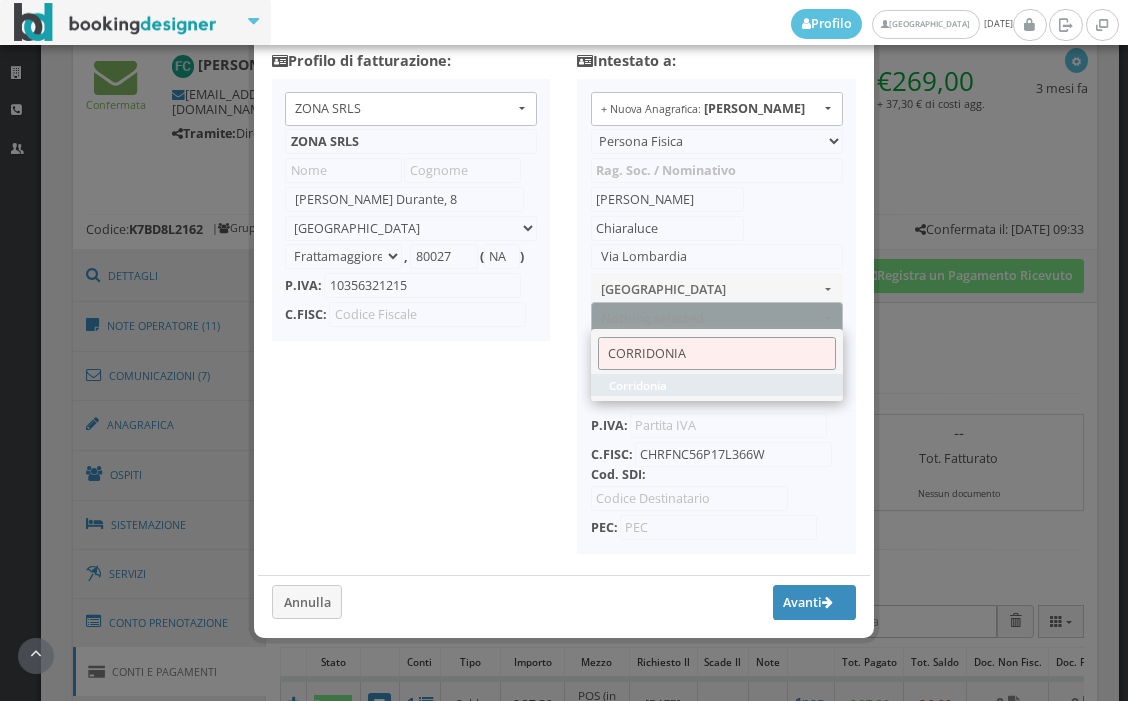 type on "CORRIDONIA" 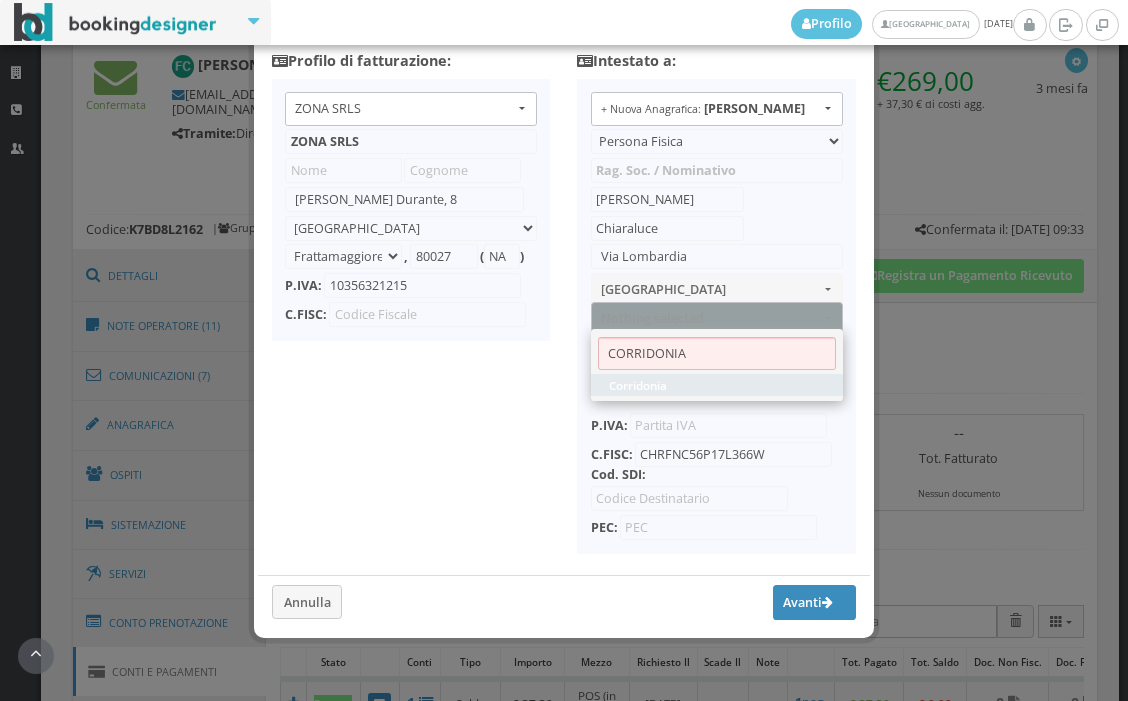 click on "Corridonia" at bounding box center [638, 385] 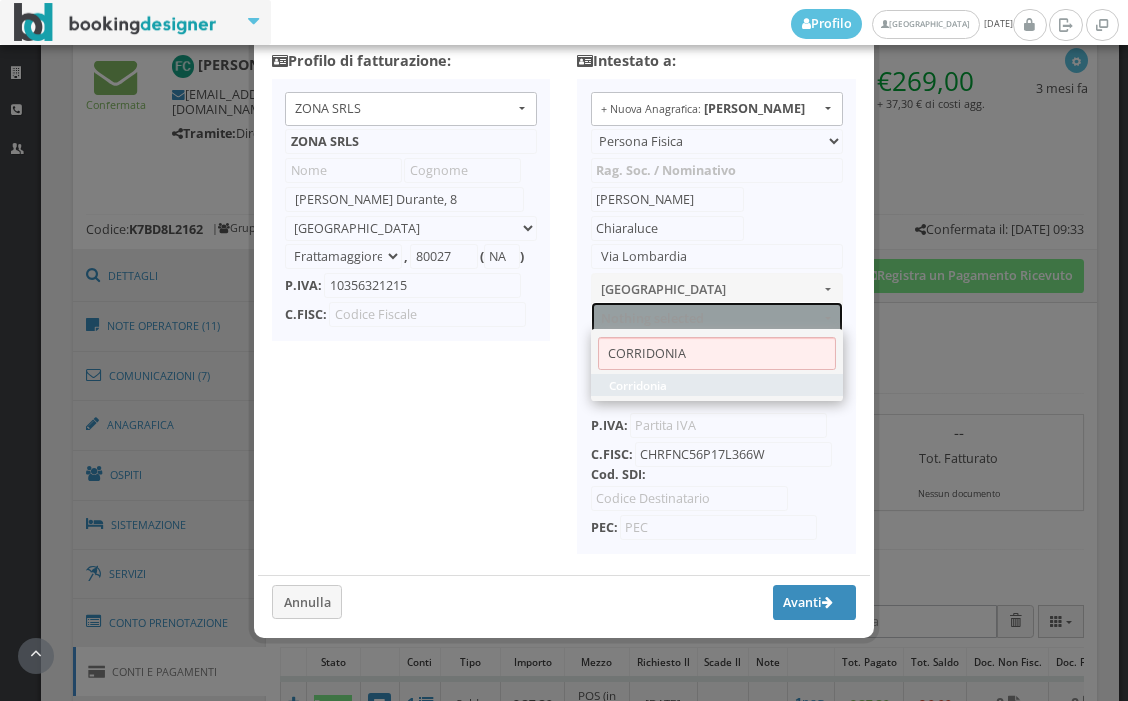 select on "CORRIDONIA" 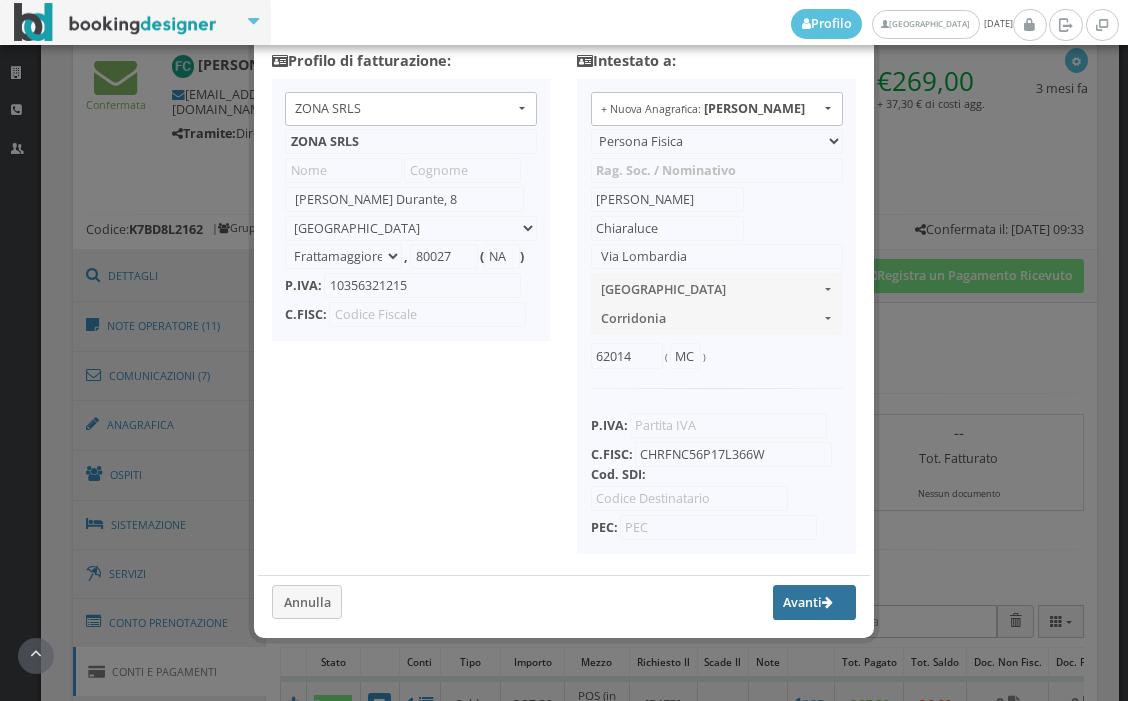 click on "Avanti" at bounding box center (815, 602) 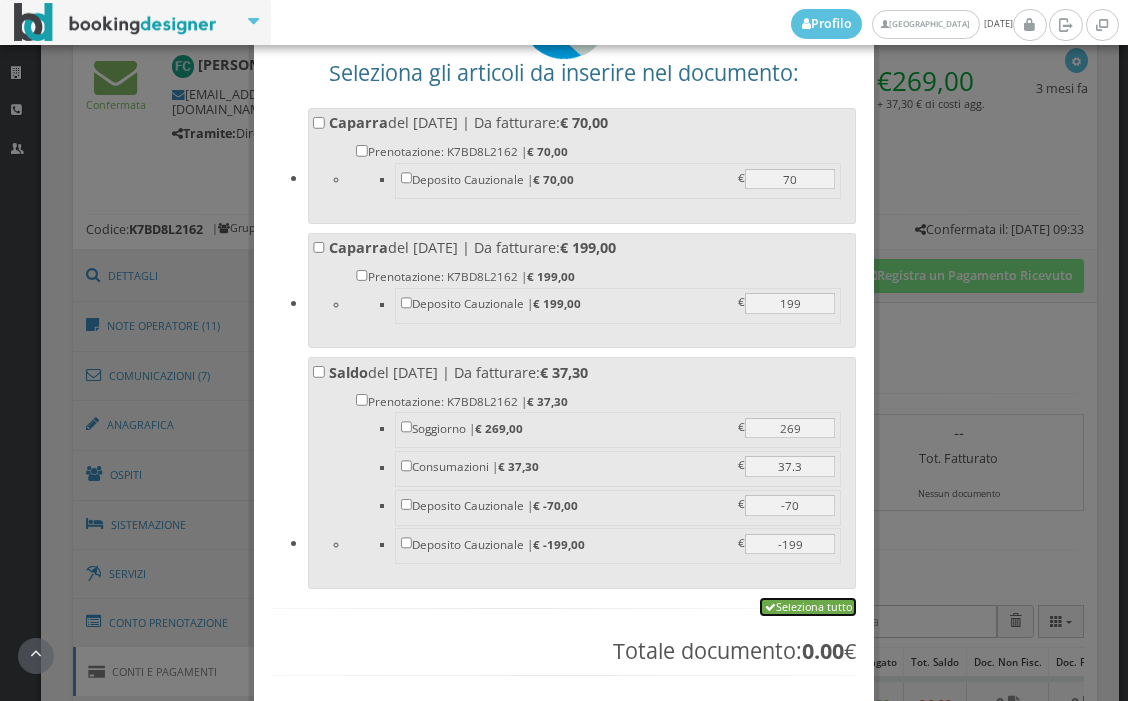 click on "Seleziona tutto" at bounding box center (808, 607) 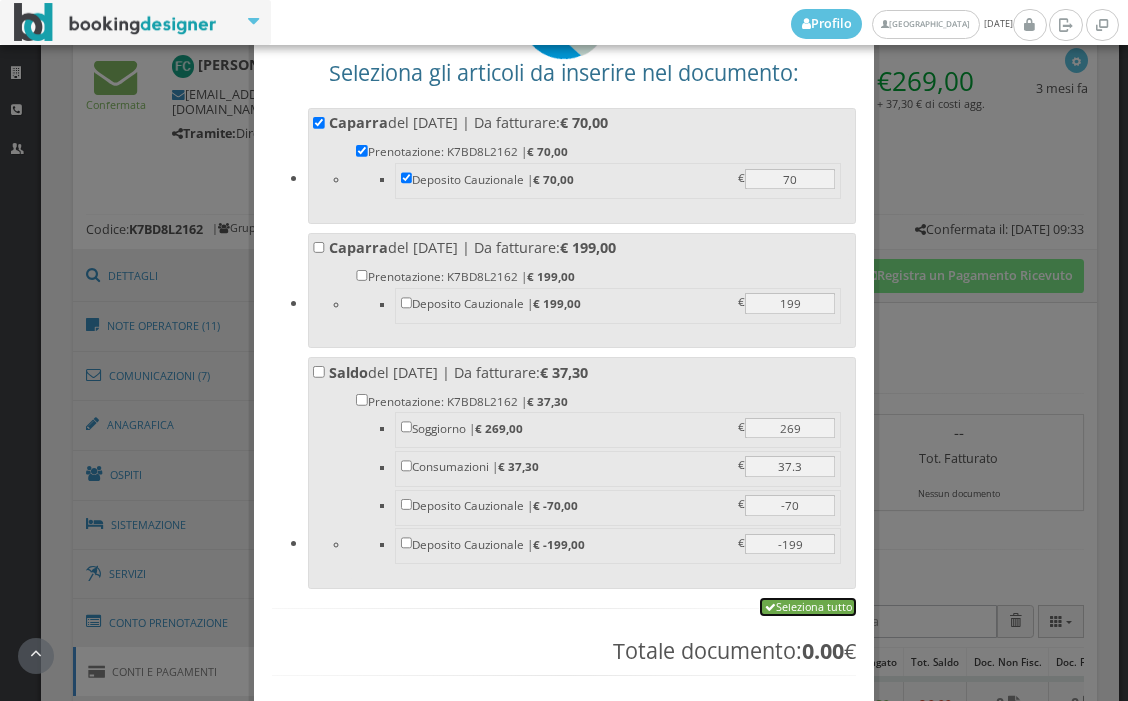 checkbox on "true" 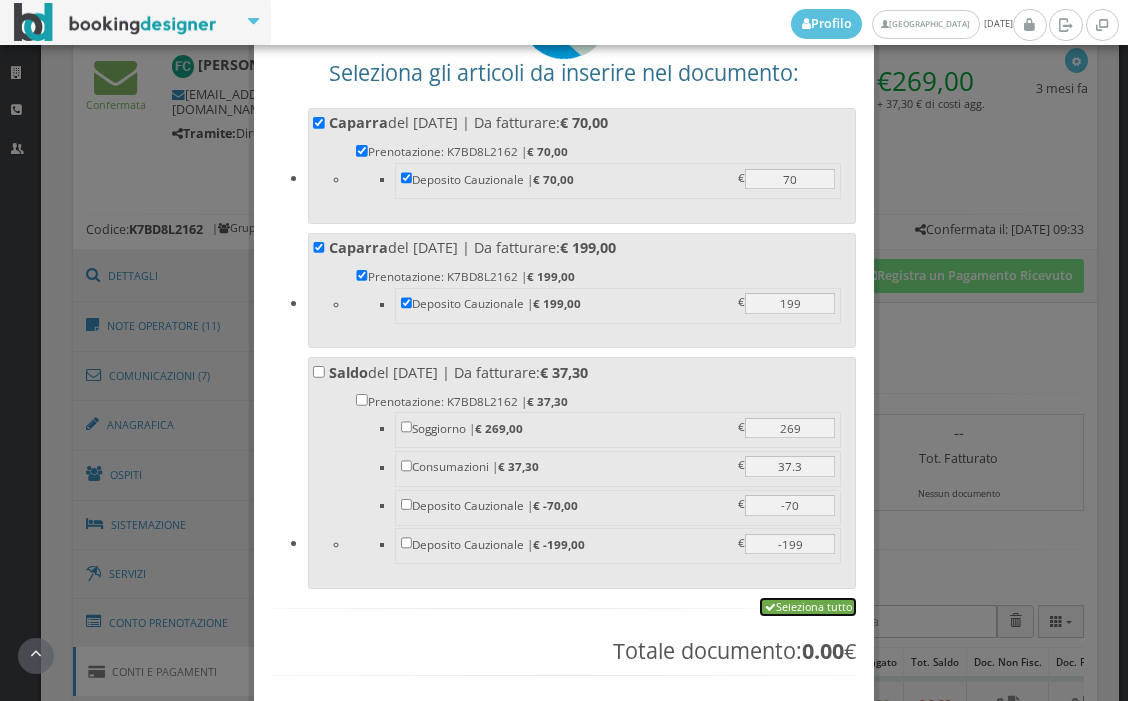 checkbox on "true" 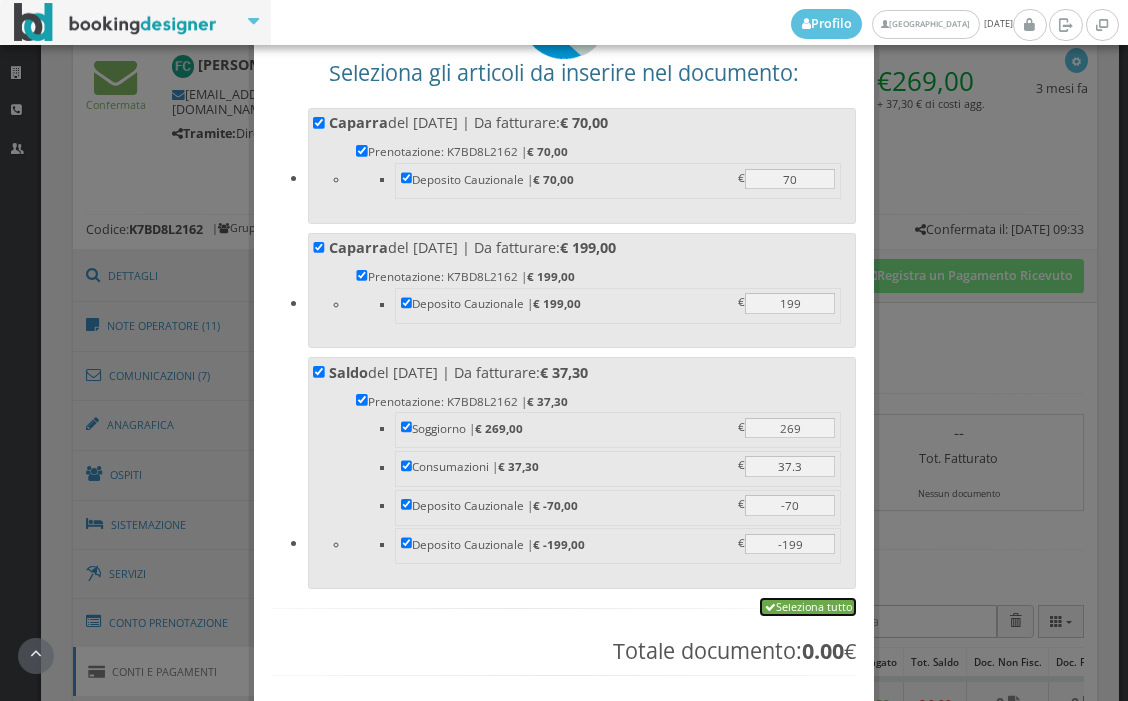 checkbox on "true" 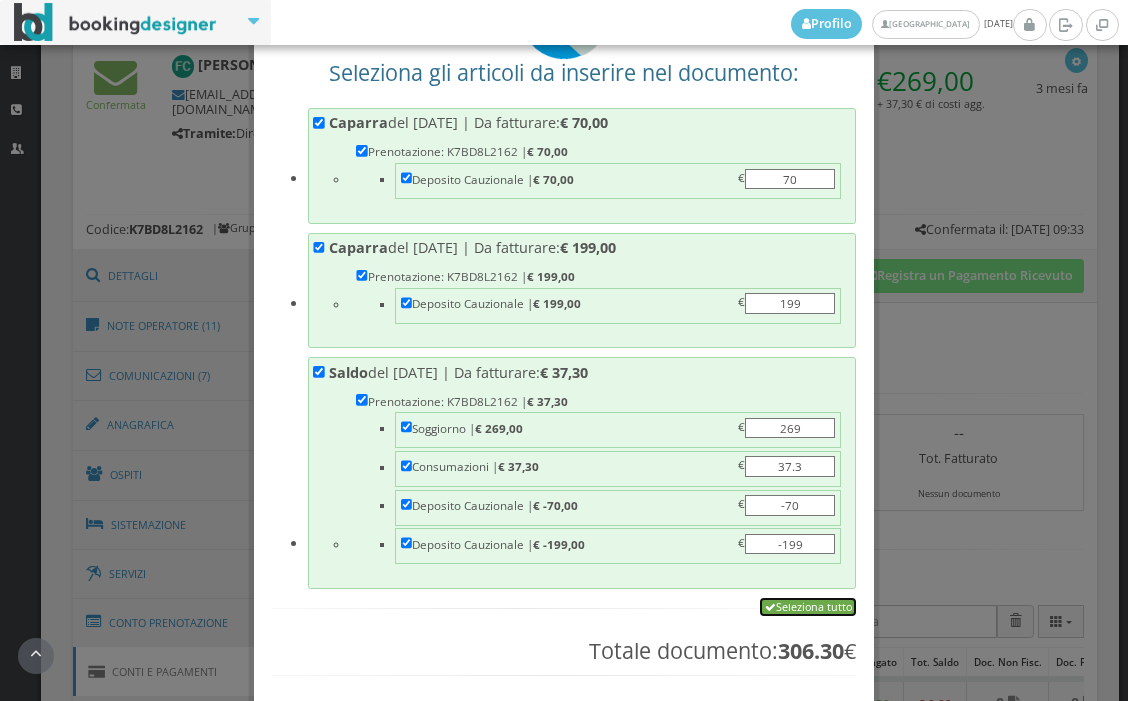 scroll, scrollTop: 354, scrollLeft: 0, axis: vertical 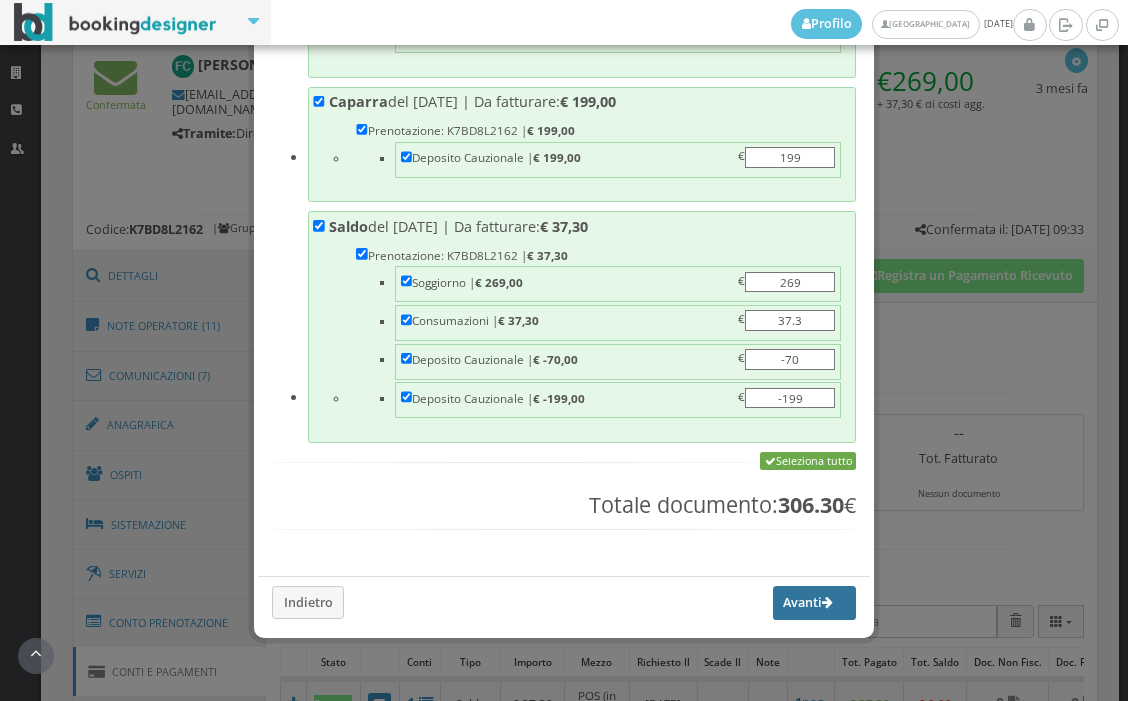 click on "Avanti" at bounding box center [815, 603] 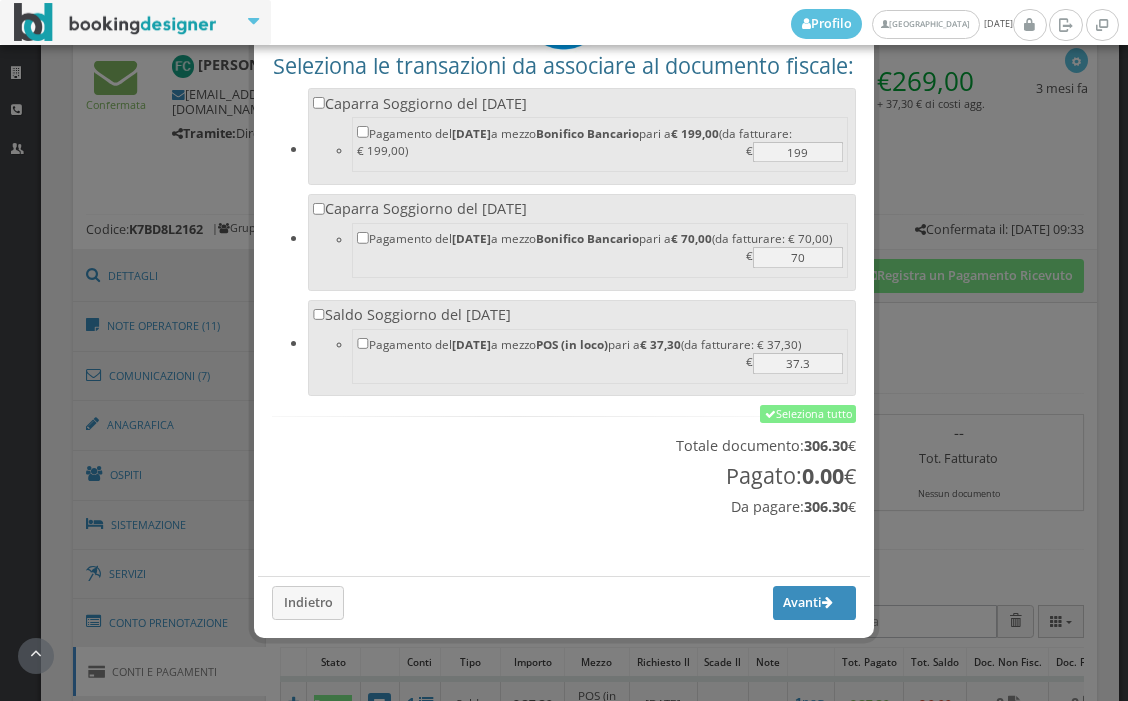 scroll, scrollTop: 228, scrollLeft: 0, axis: vertical 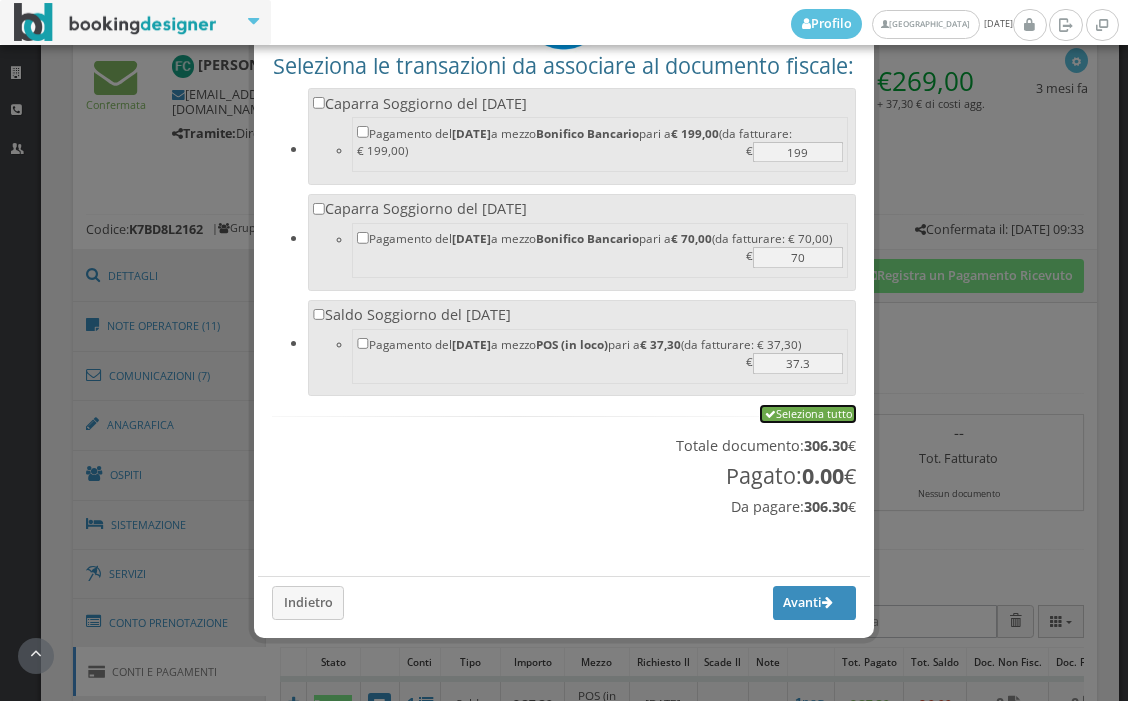 click on "Seleziona tutto" at bounding box center [808, 414] 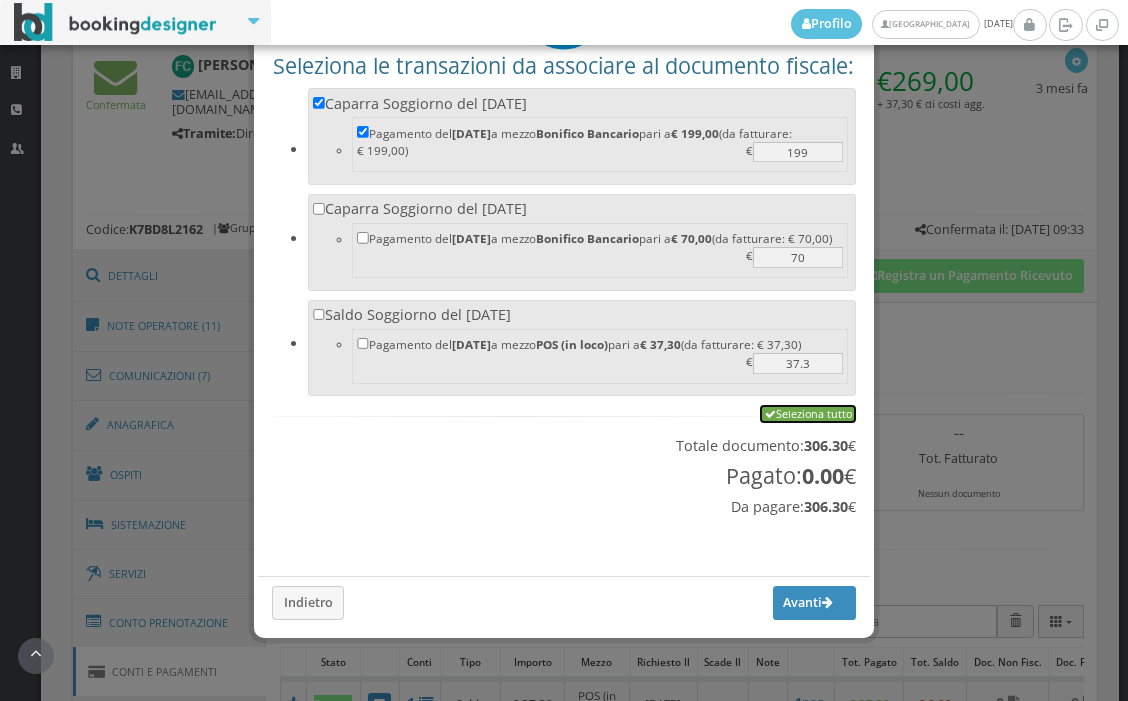 checkbox on "true" 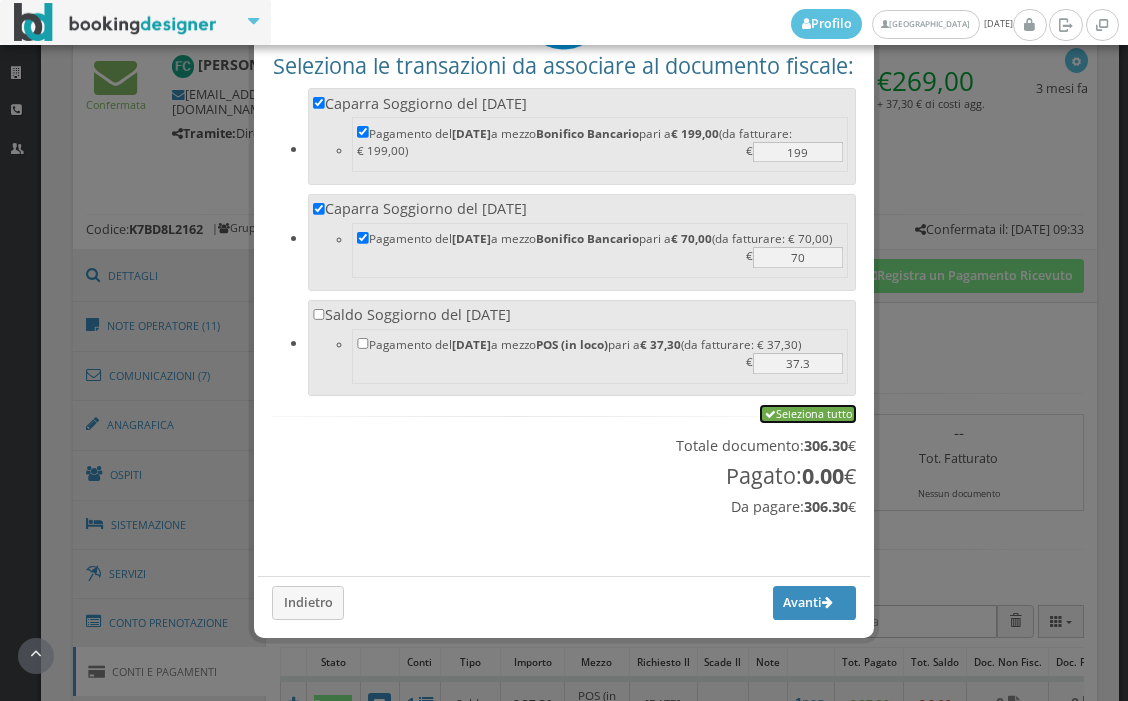 checkbox on "true" 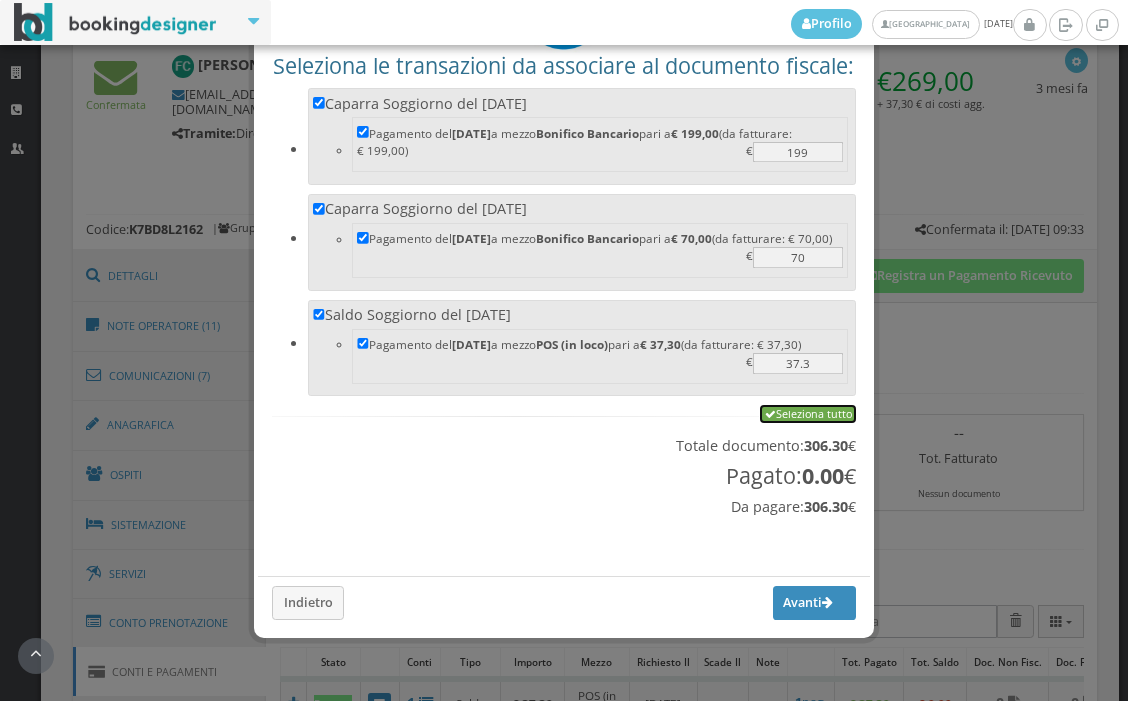 checkbox on "true" 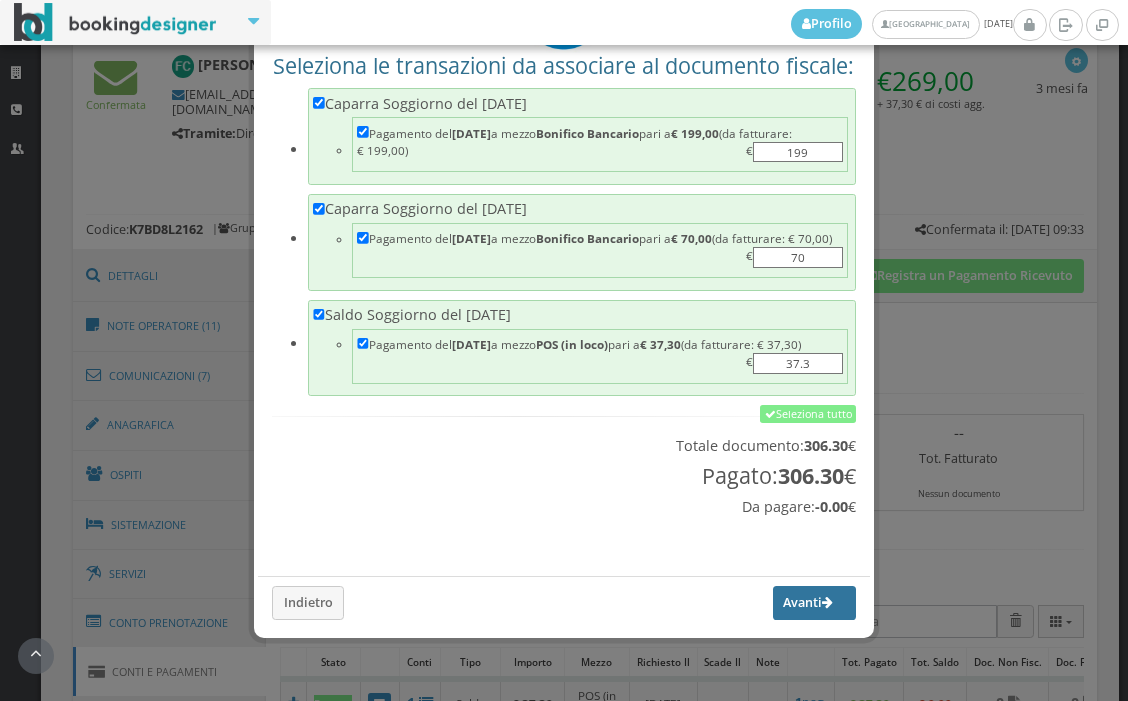 click on "Avanti" at bounding box center (815, 603) 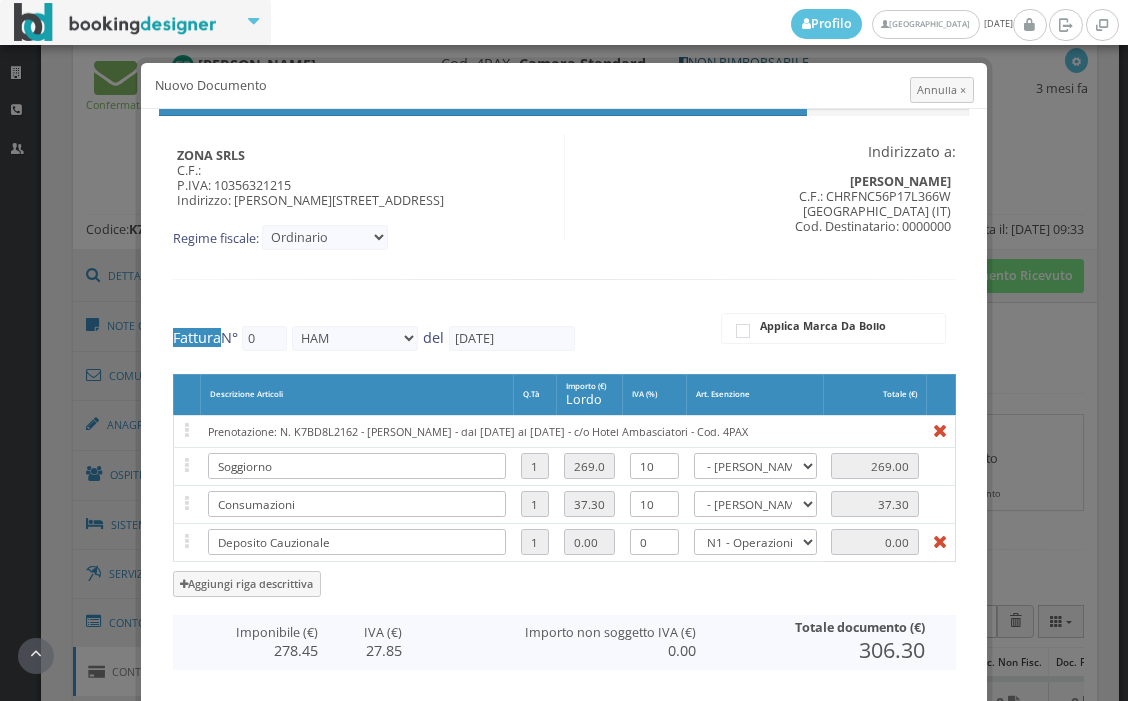 type on "284" 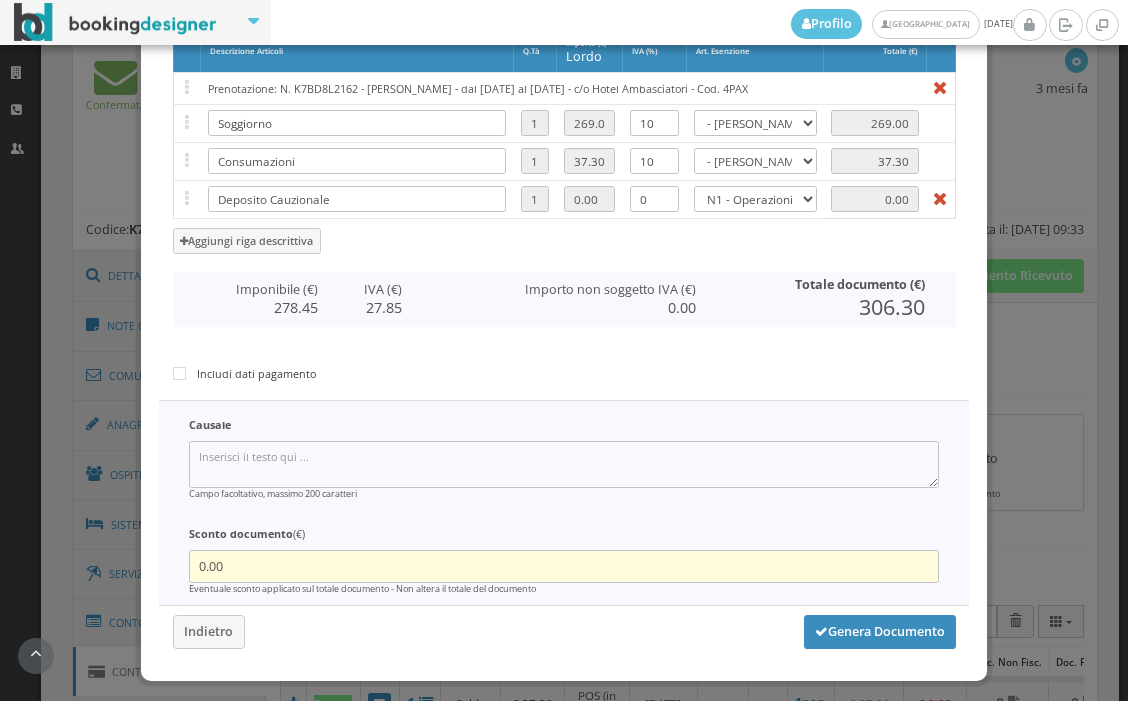 scroll, scrollTop: 428, scrollLeft: 0, axis: vertical 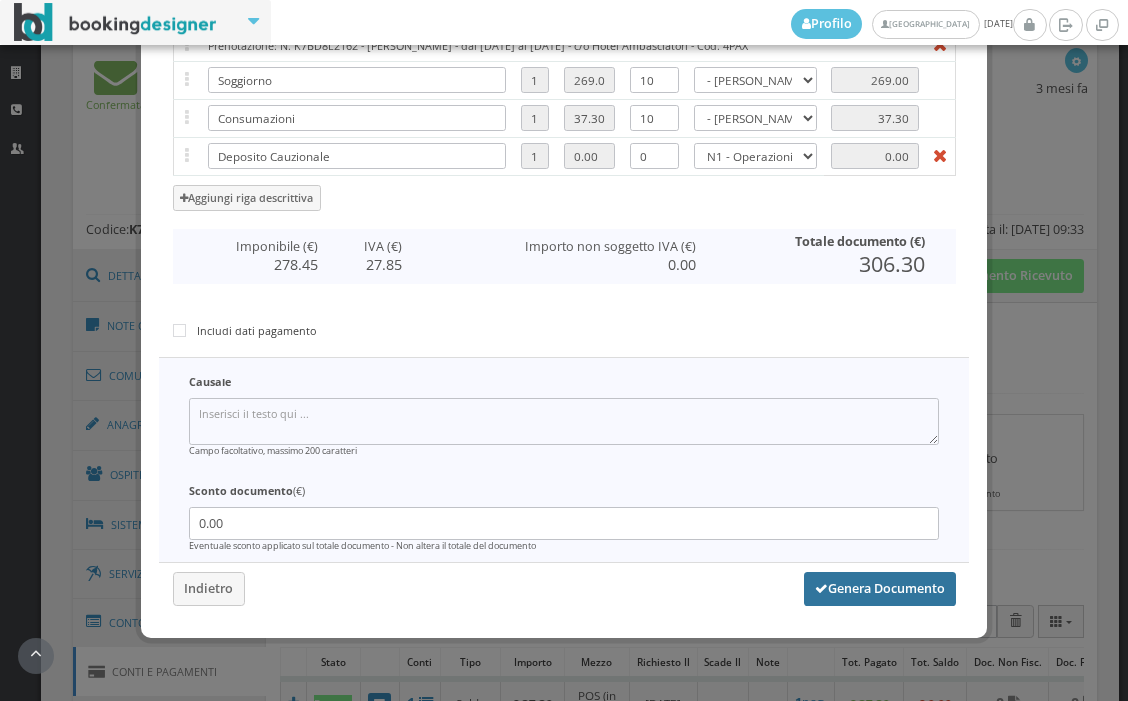 click on "Genera Documento" at bounding box center (880, 589) 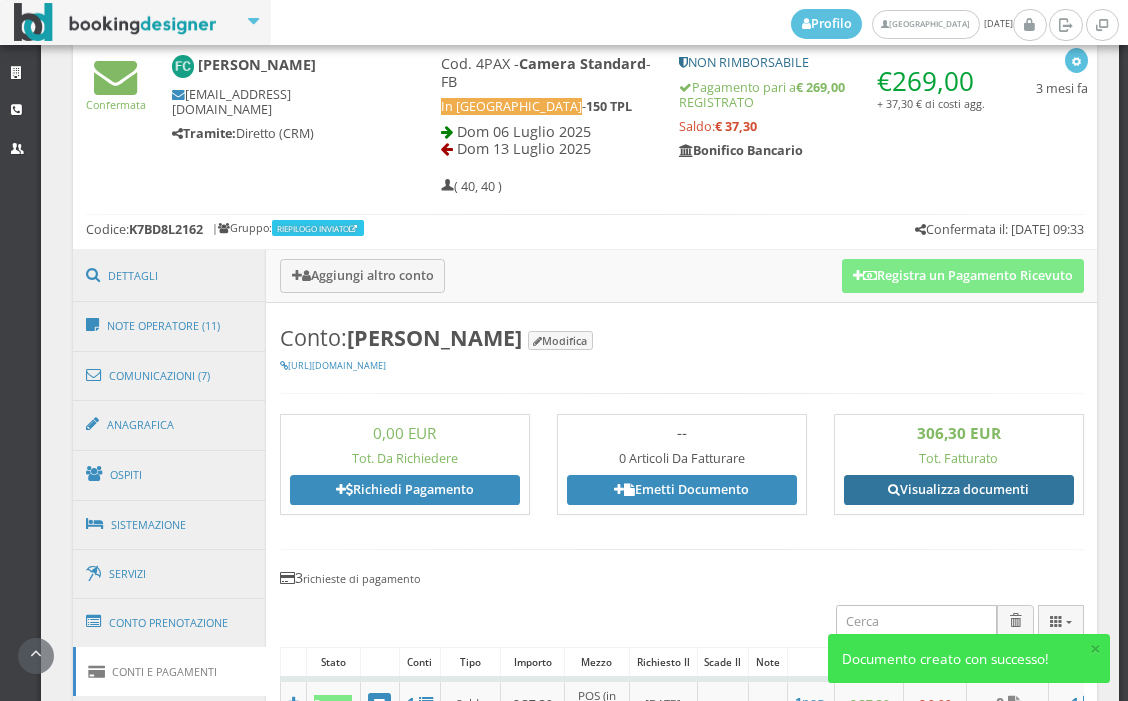 click on "Visualizza documenti" at bounding box center [959, 490] 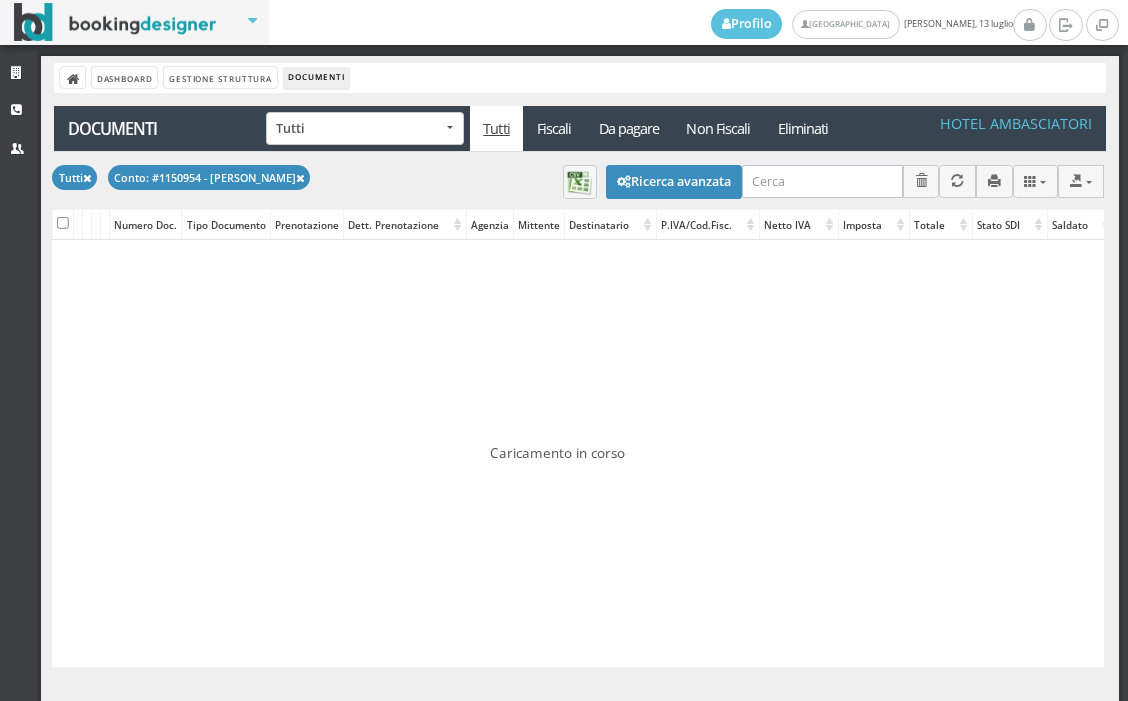scroll, scrollTop: 0, scrollLeft: 0, axis: both 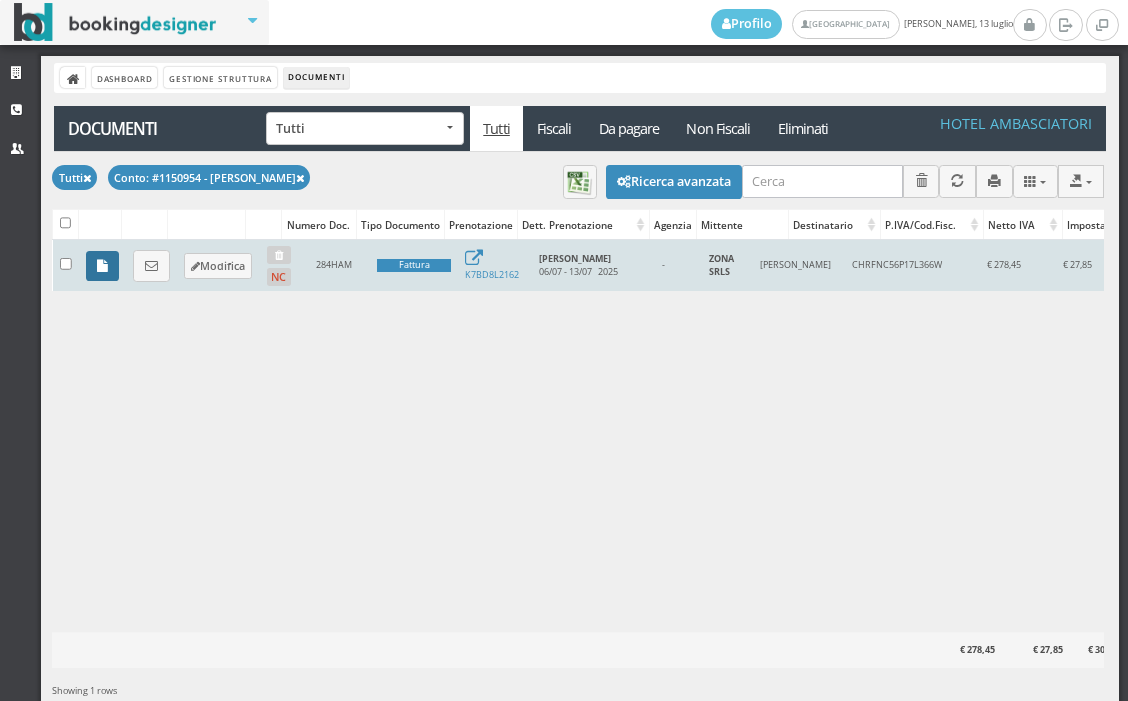 click at bounding box center [102, 266] 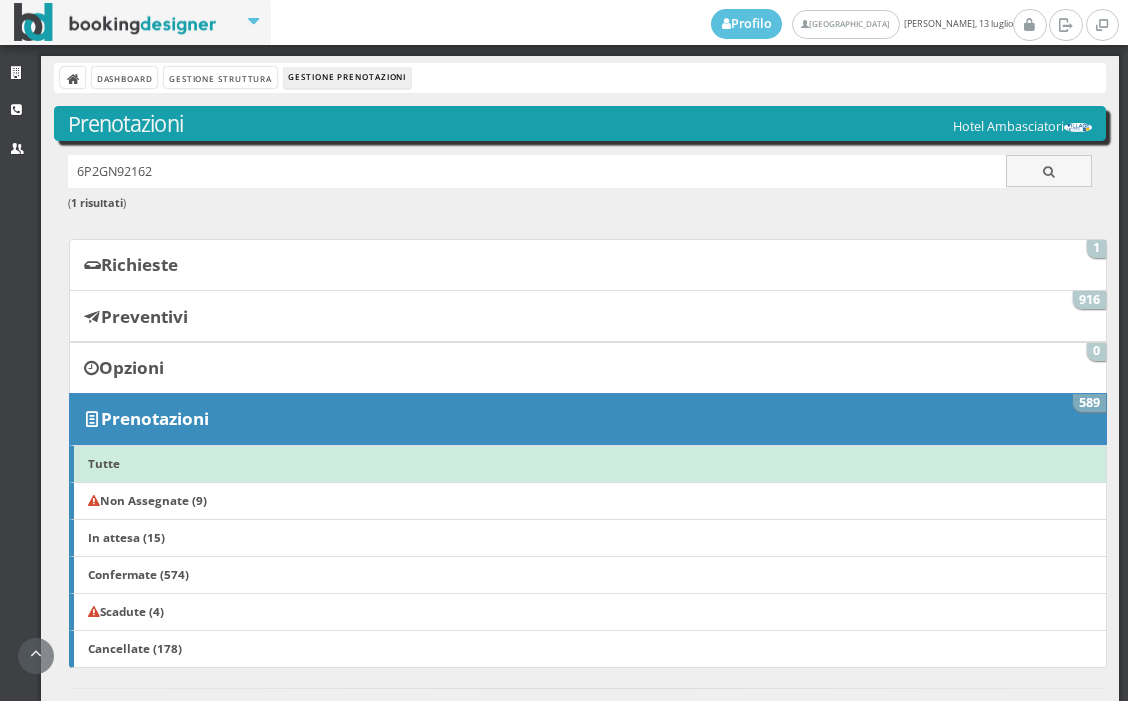 scroll, scrollTop: 0, scrollLeft: 0, axis: both 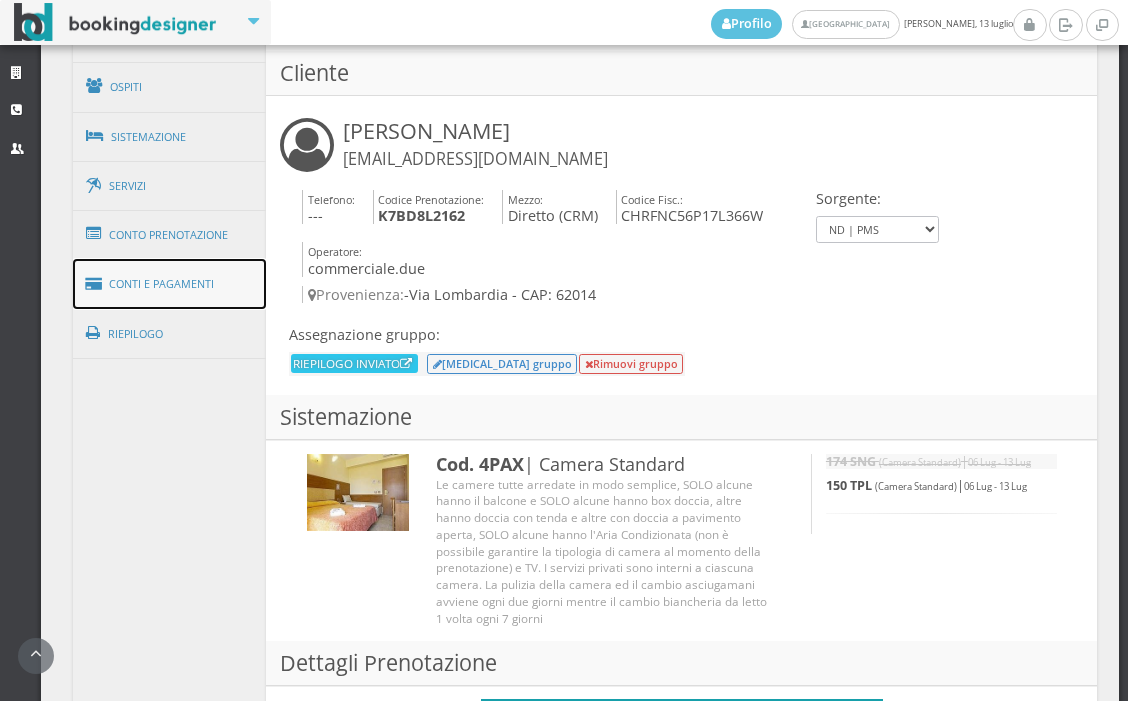 click on "Conti e Pagamenti" at bounding box center [170, 284] 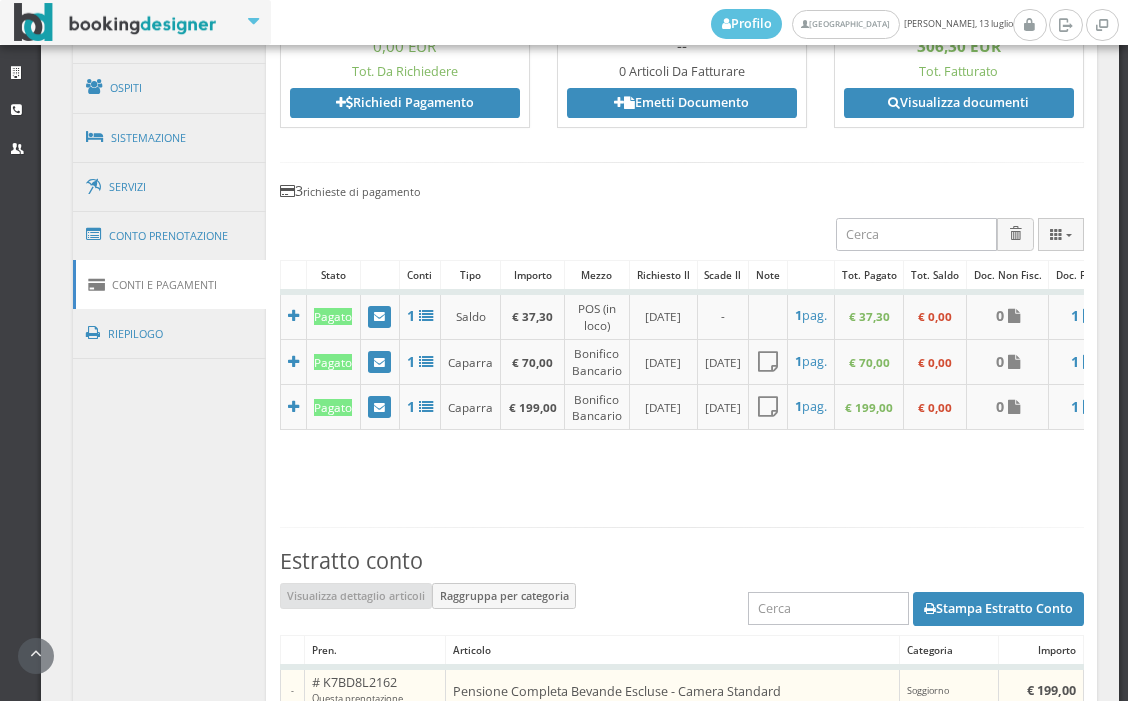 scroll, scrollTop: 1320, scrollLeft: 0, axis: vertical 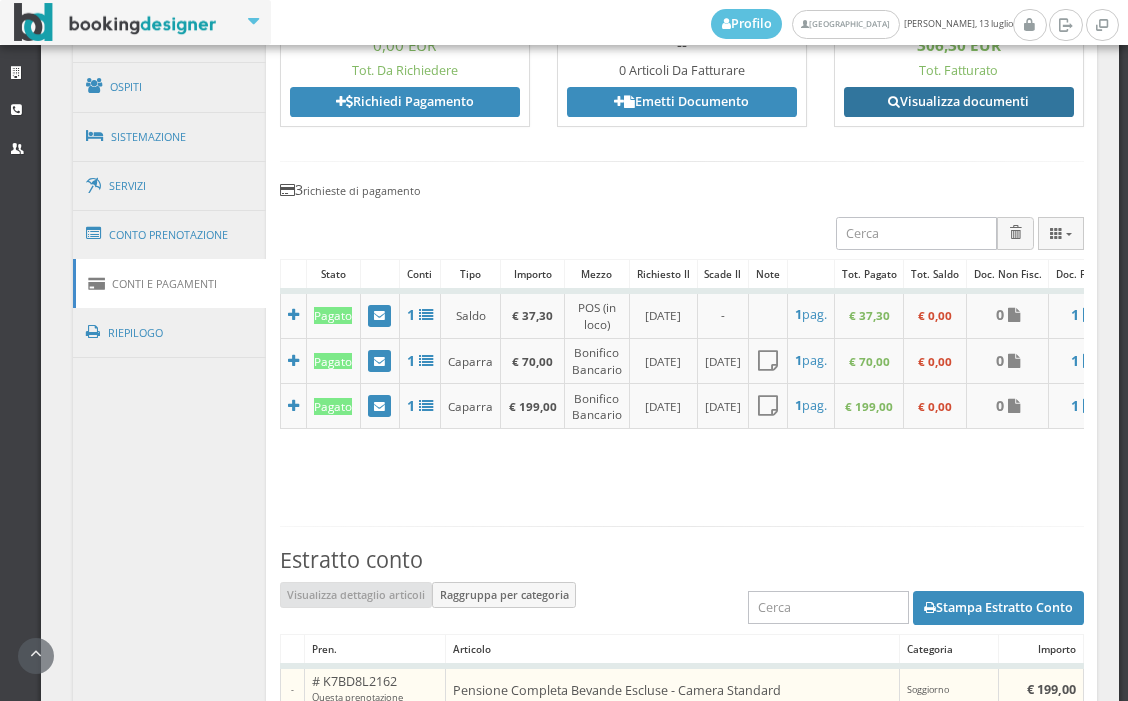 click on "Visualizza documenti" at bounding box center (959, 102) 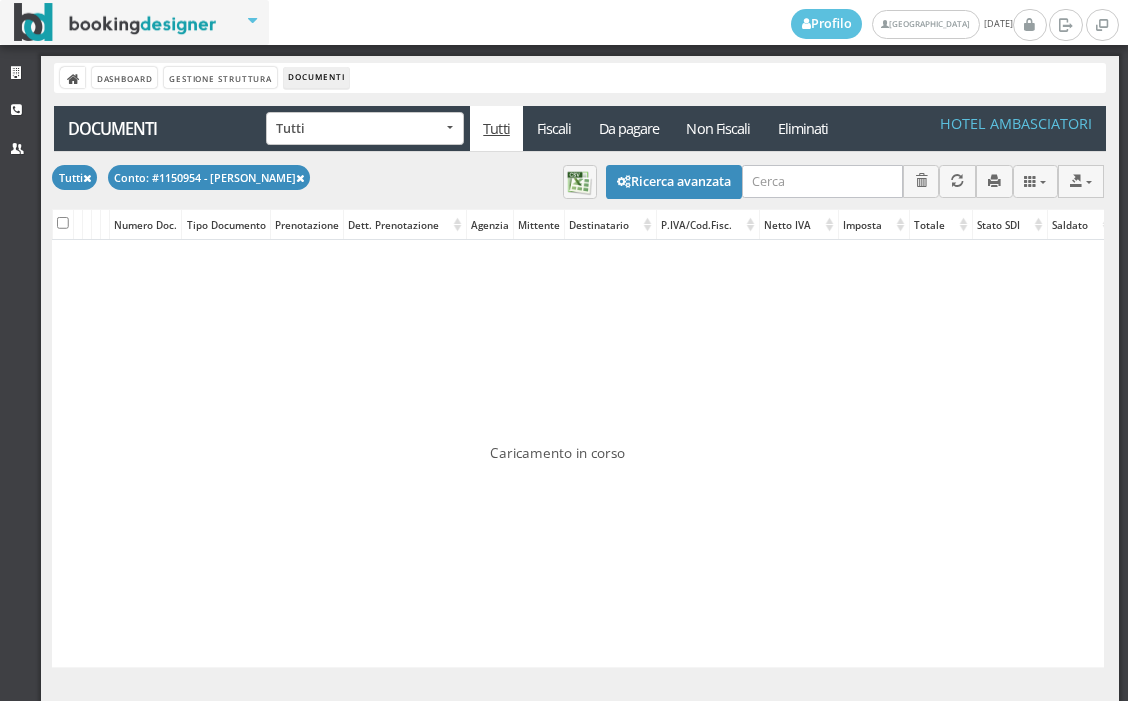 scroll, scrollTop: 0, scrollLeft: 0, axis: both 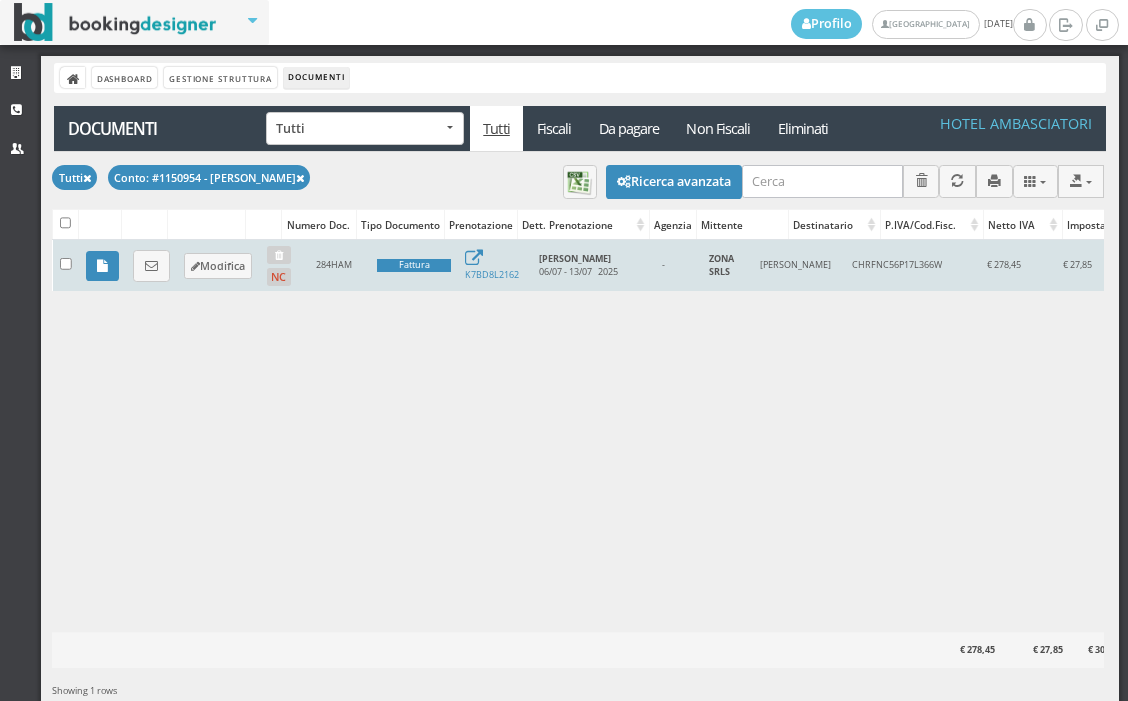 click at bounding box center [102, 266] 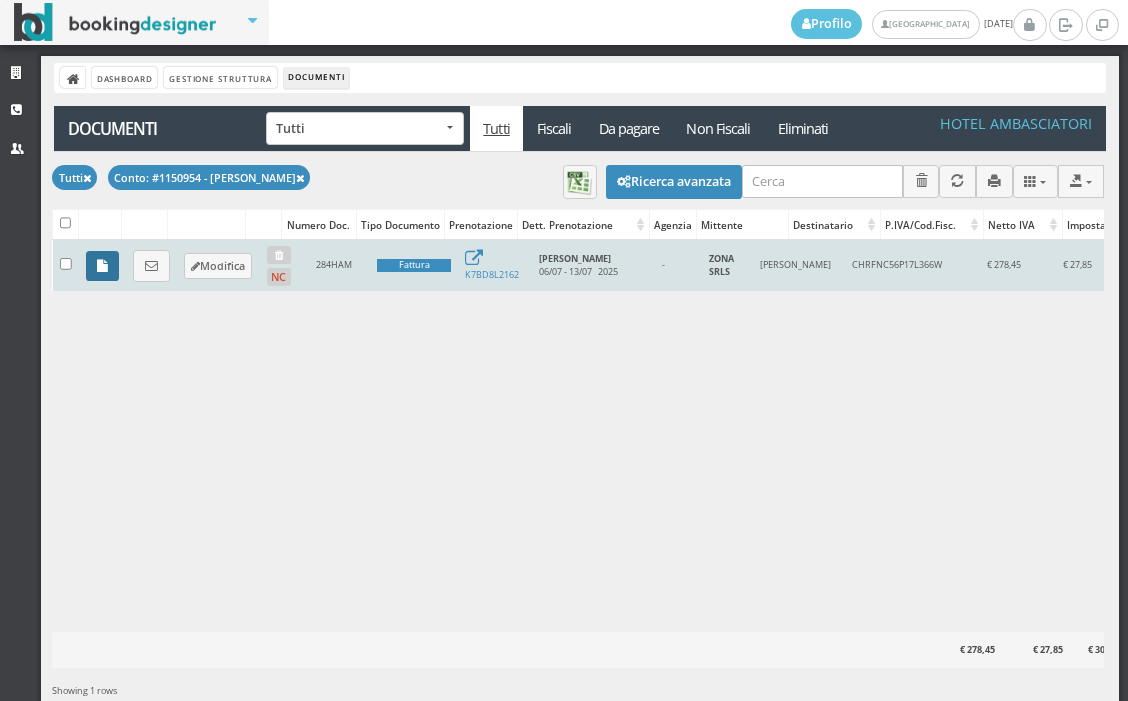 click at bounding box center [102, 266] 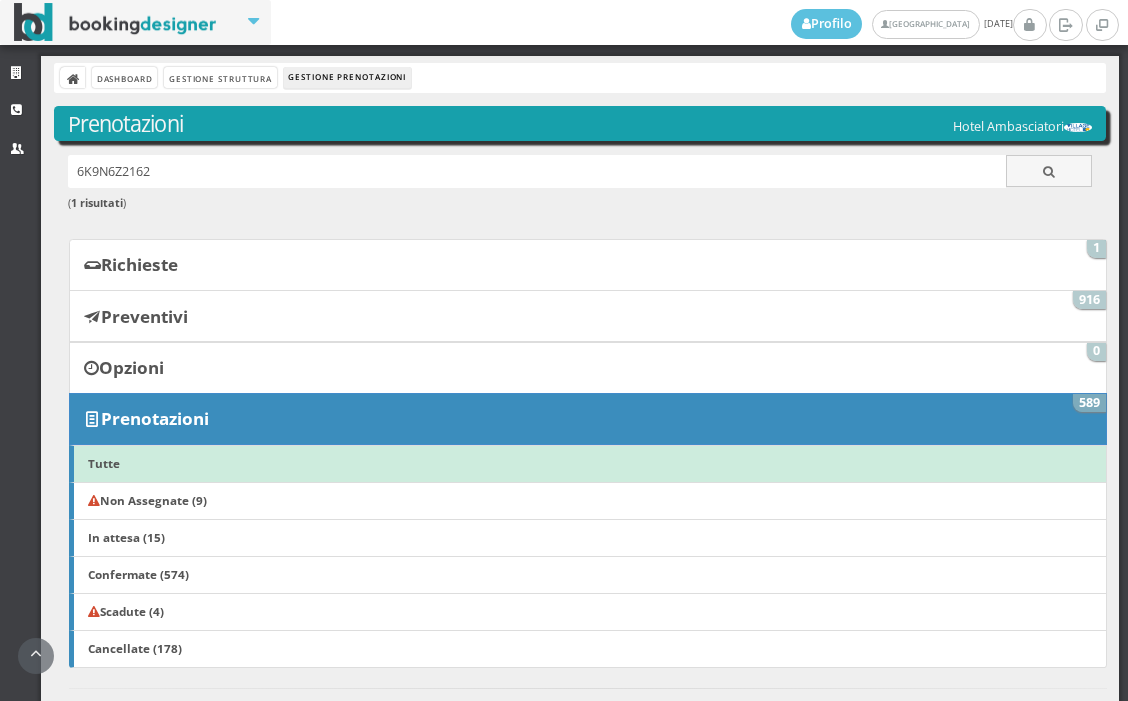 scroll, scrollTop: 0, scrollLeft: 0, axis: both 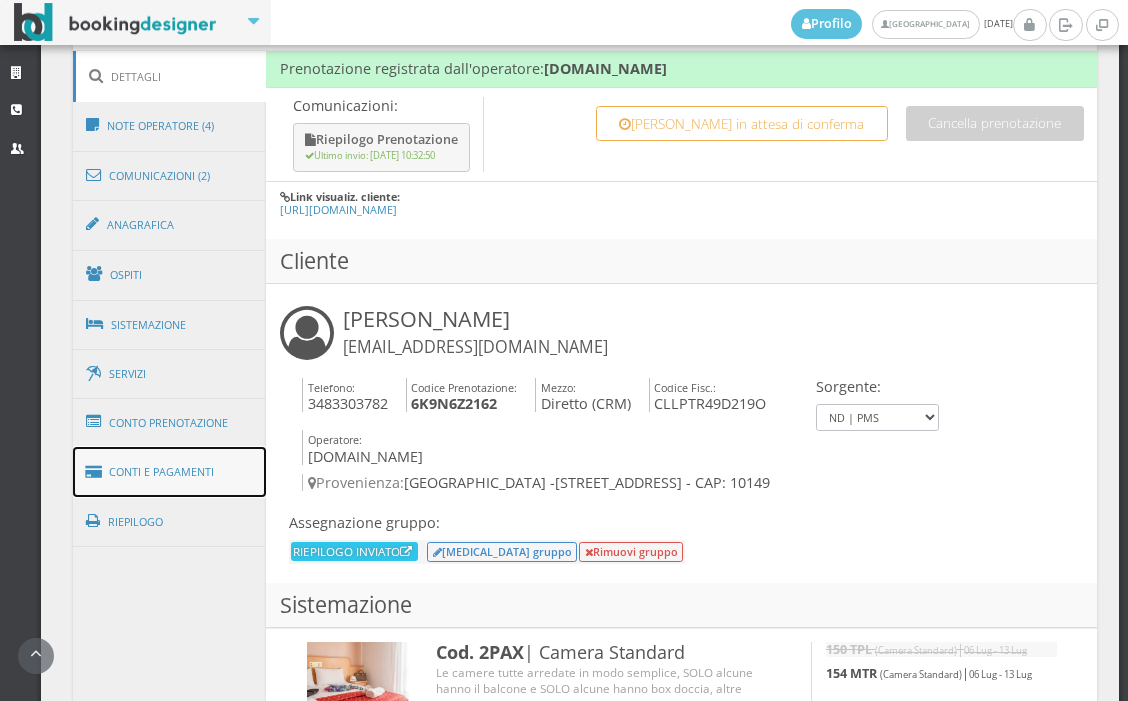 click on "Conti e Pagamenti" at bounding box center (170, 472) 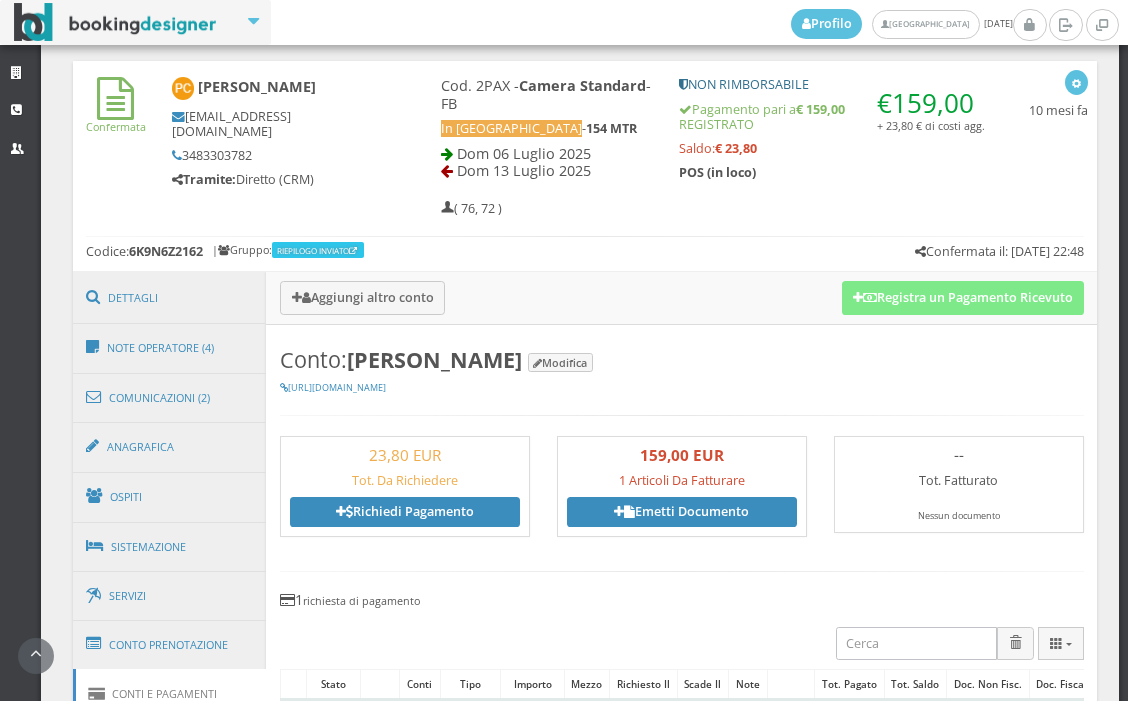 scroll, scrollTop: 777, scrollLeft: 0, axis: vertical 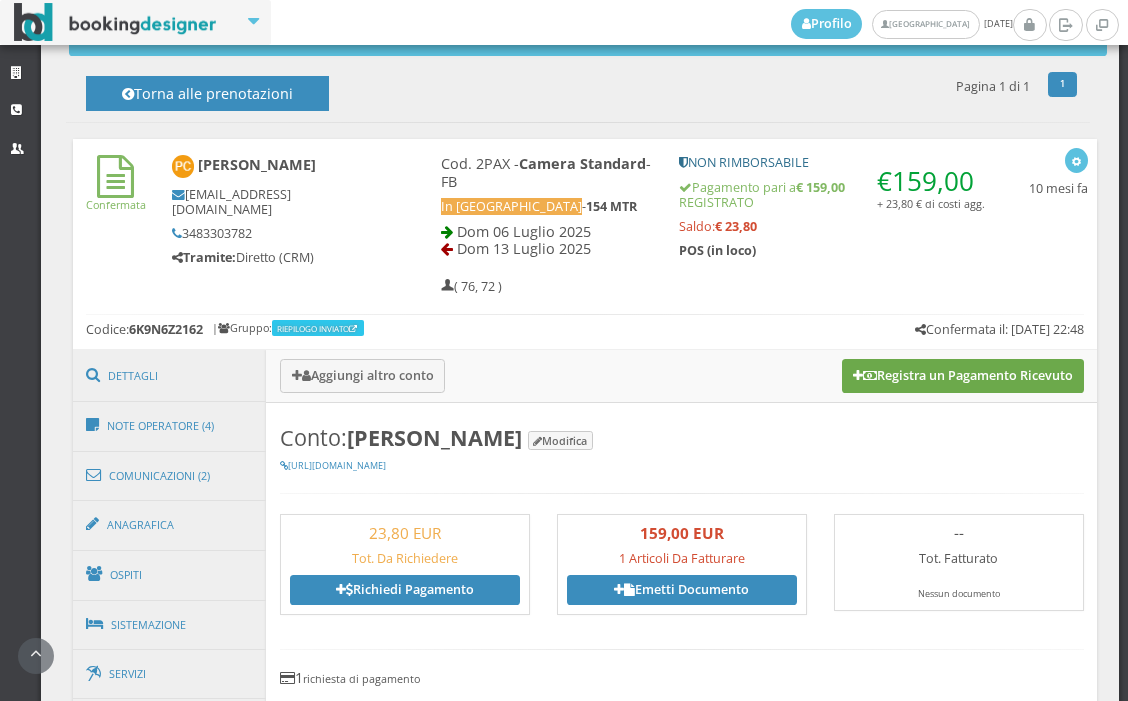 click on "Registra un Pagamento Ricevuto" at bounding box center [963, 376] 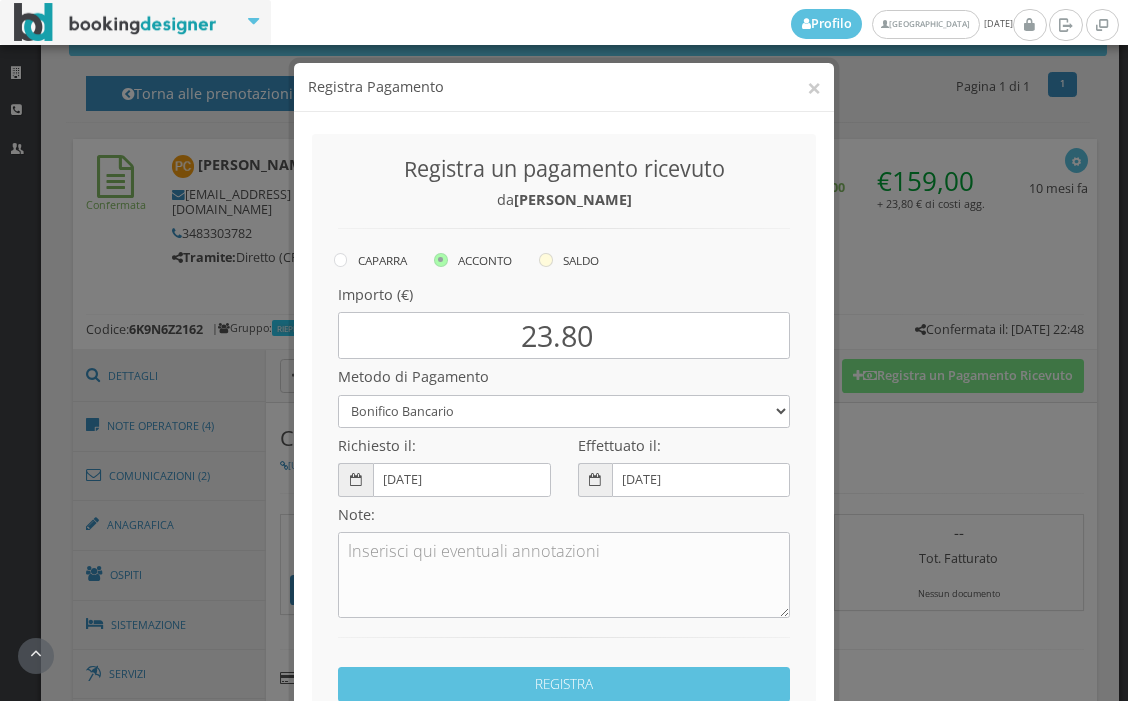 click at bounding box center [546, 260] 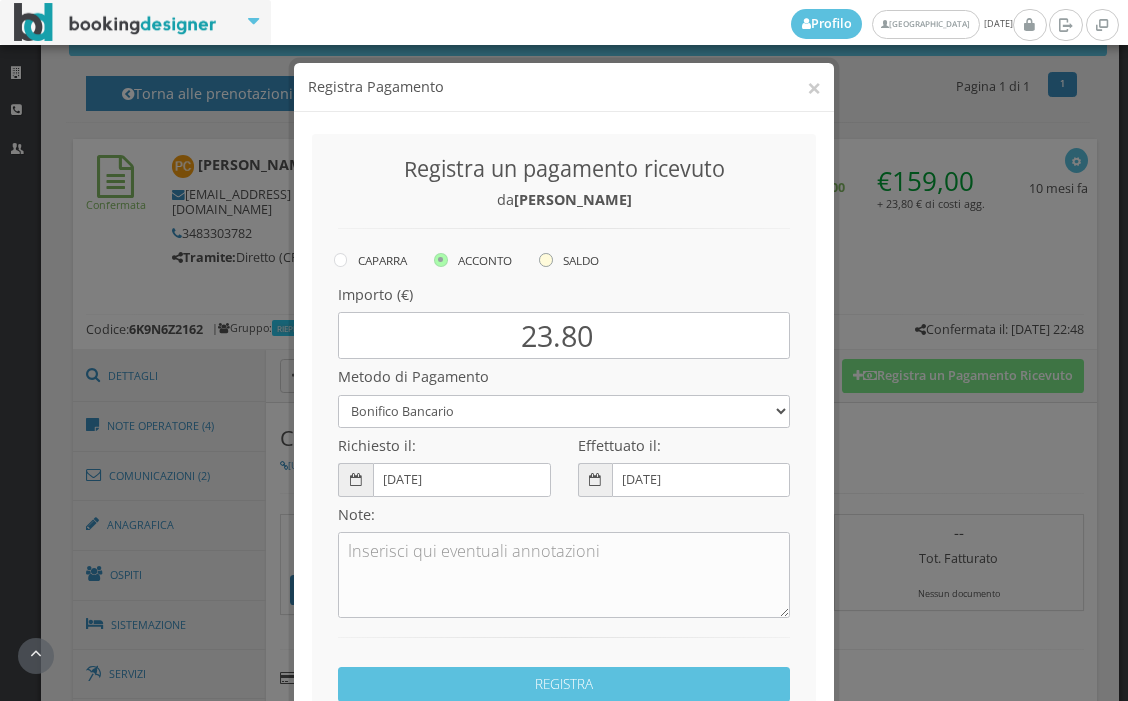 click on "SALDO" at bounding box center [-8472, 258] 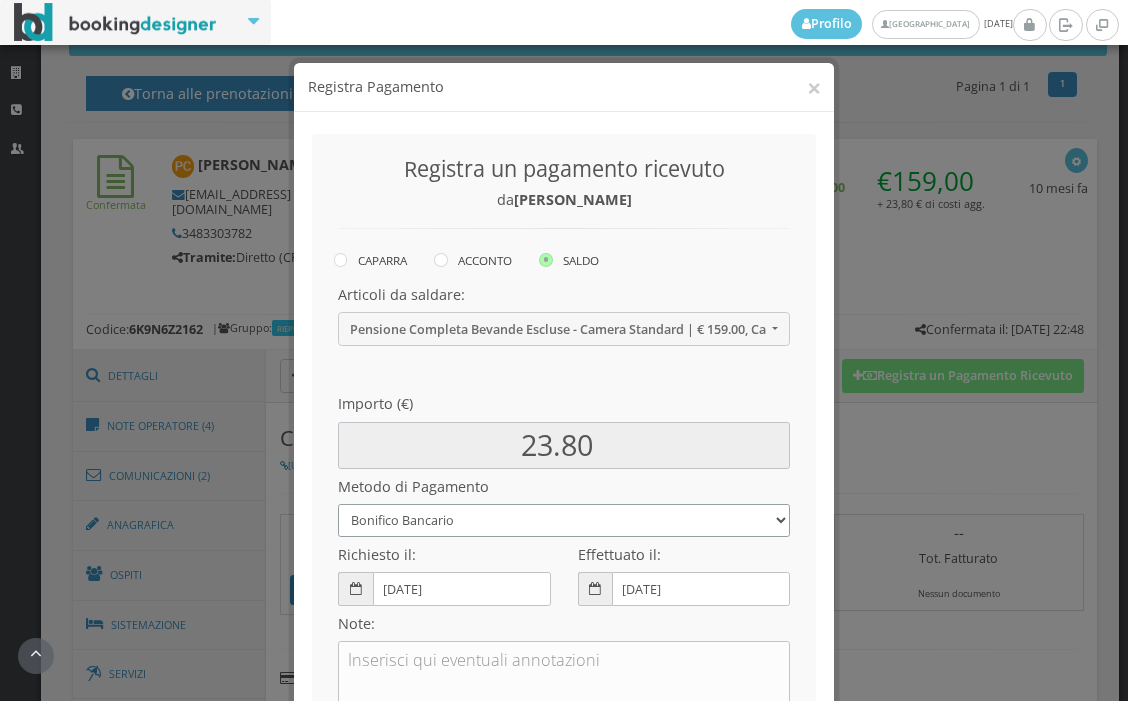 click on "Bonifico Bancario
BONIFICO SUM UP
Contanti
Assegno Bancario
Assegno Circolare
Vaglia Postale
Voucher
Tramite BOOKING.COM
Bonus vacanze (Dl n. 34/2020)
POS (in loco)
Pagamento online con carta di credito (Stripe)
Pagamento online con carta di credito (Stripe) !
Pagamento in 3 rate senza interessi con Scalapay
Pagamento in 4 rate senza interessi con Scalapay
Tramite PROMOTODAY" at bounding box center [564, 520] 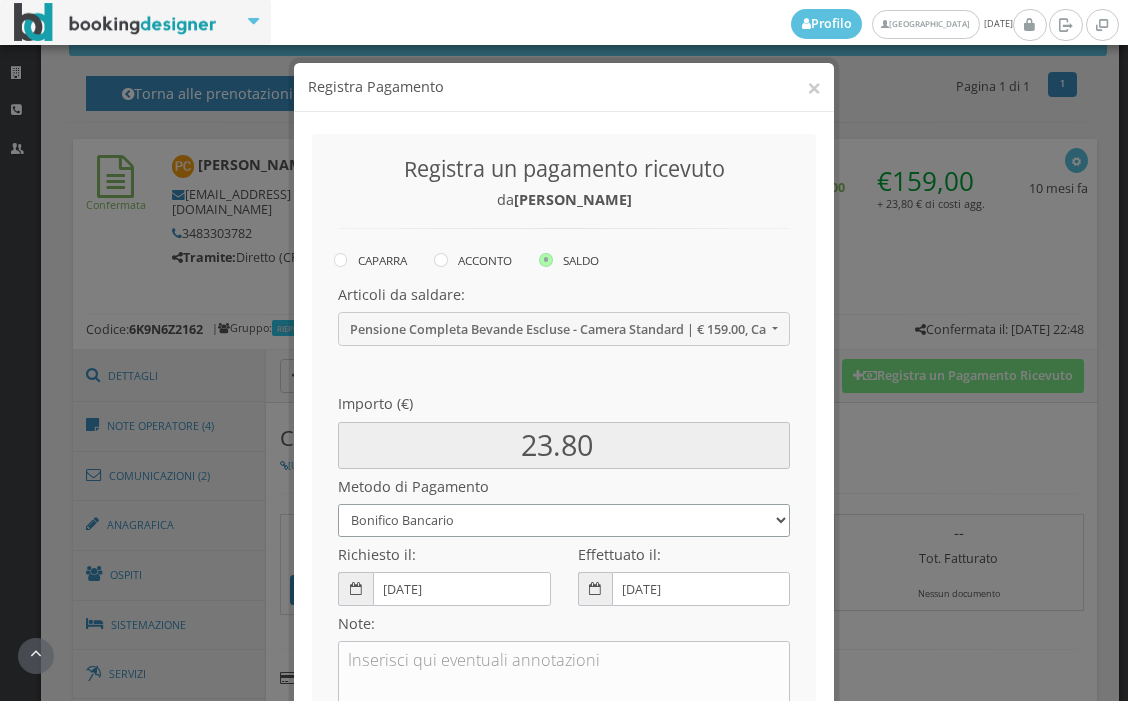 select 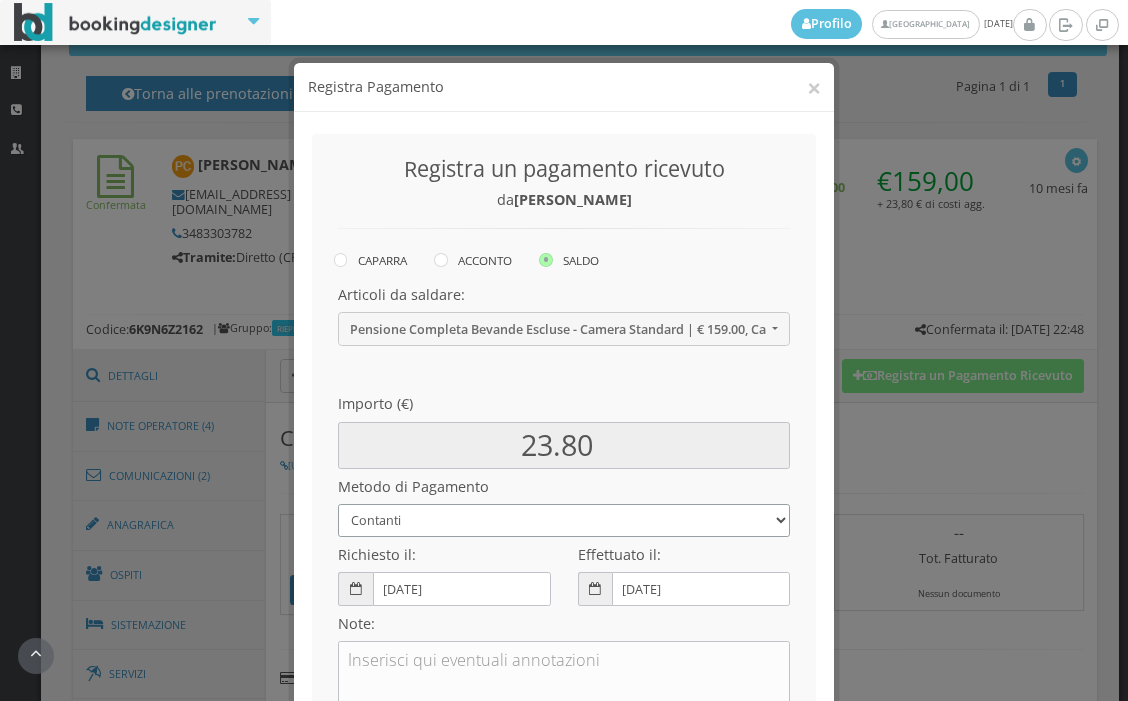 click on "Bonifico Bancario
BONIFICO SUM UP
Contanti
Assegno Bancario
Assegno Circolare
Vaglia Postale
Voucher
Tramite BOOKING.COM
Bonus vacanze (Dl n. 34/2020)
POS (in loco)
Pagamento online con carta di credito (Stripe)
Pagamento online con carta di credito (Stripe) !
Pagamento in 3 rate senza interessi con Scalapay
Pagamento in 4 rate senza interessi con Scalapay
Tramite PROMOTODAY" at bounding box center (564, 520) 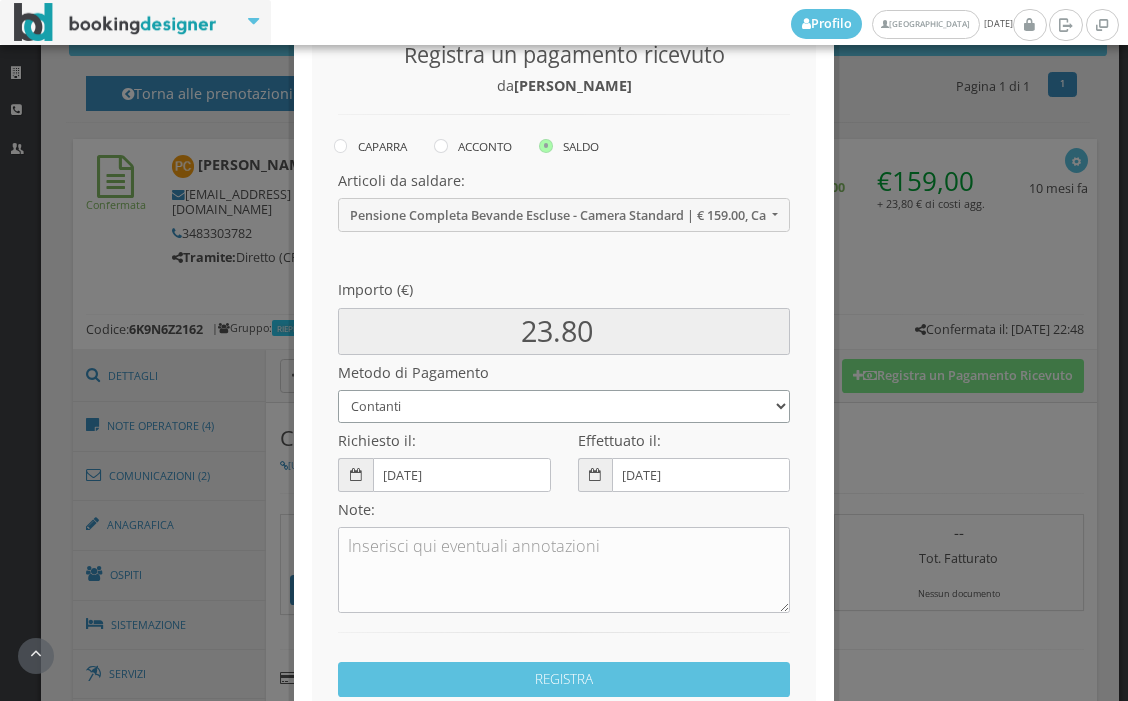 scroll, scrollTop: 290, scrollLeft: 0, axis: vertical 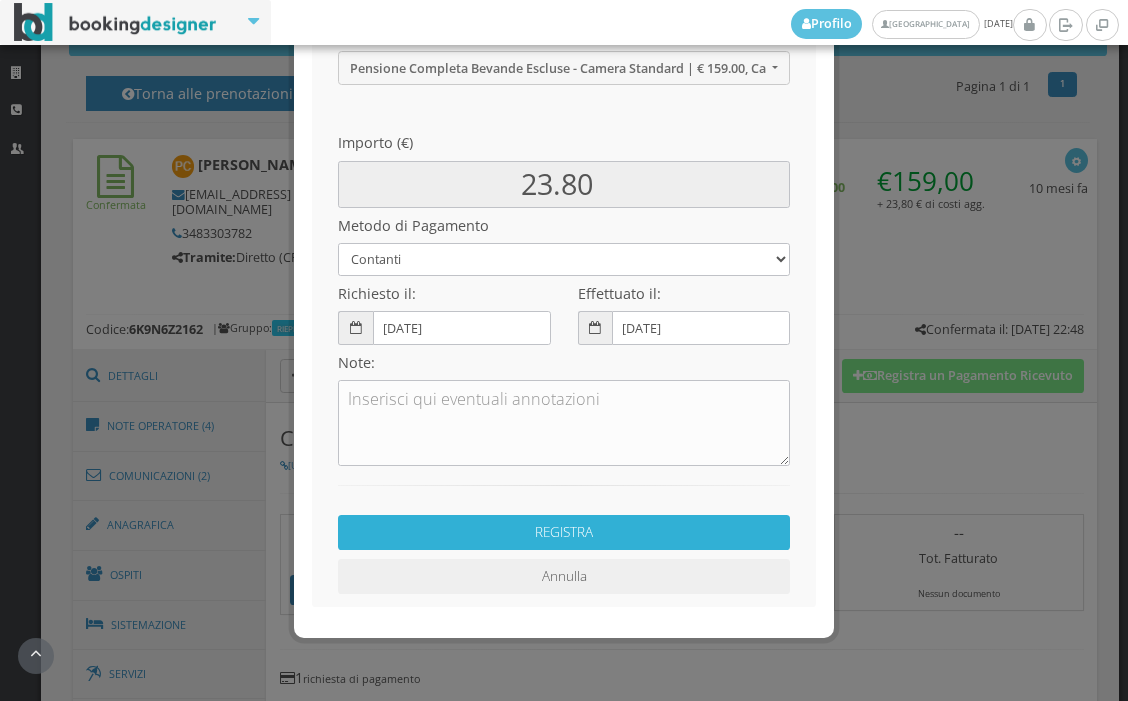 click on "REGISTRA" at bounding box center (564, 532) 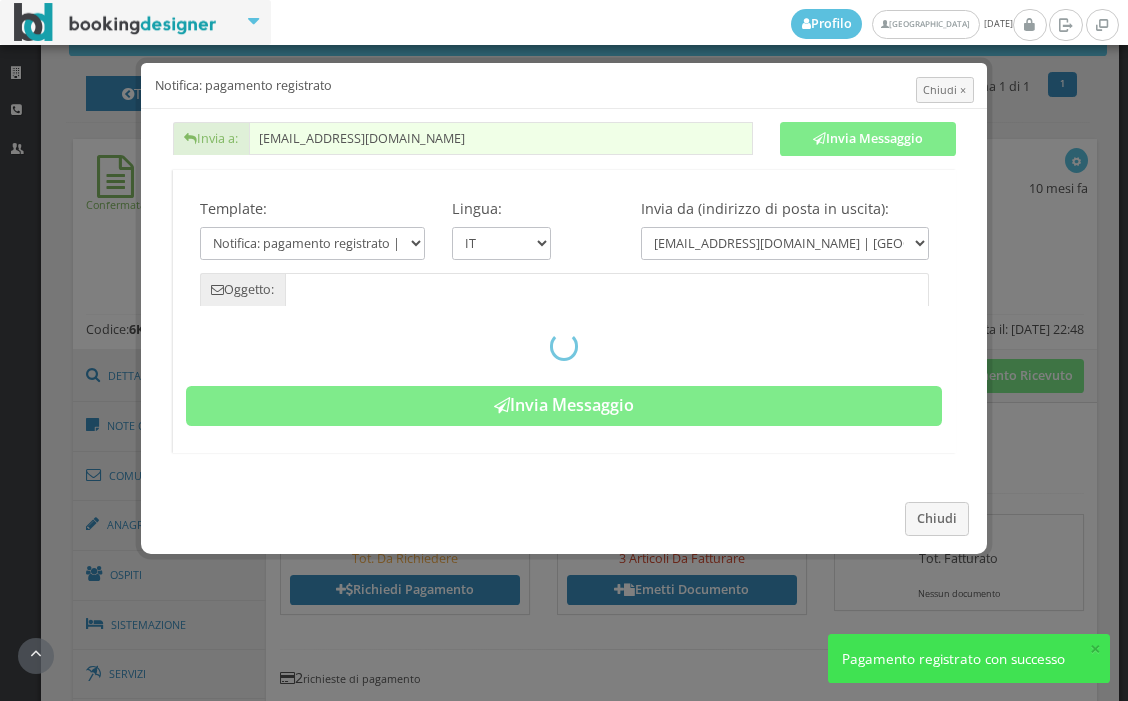 type on "Pagamento registrato - Prenotazione: 6K9N6Z2162 - Pietro Collino" 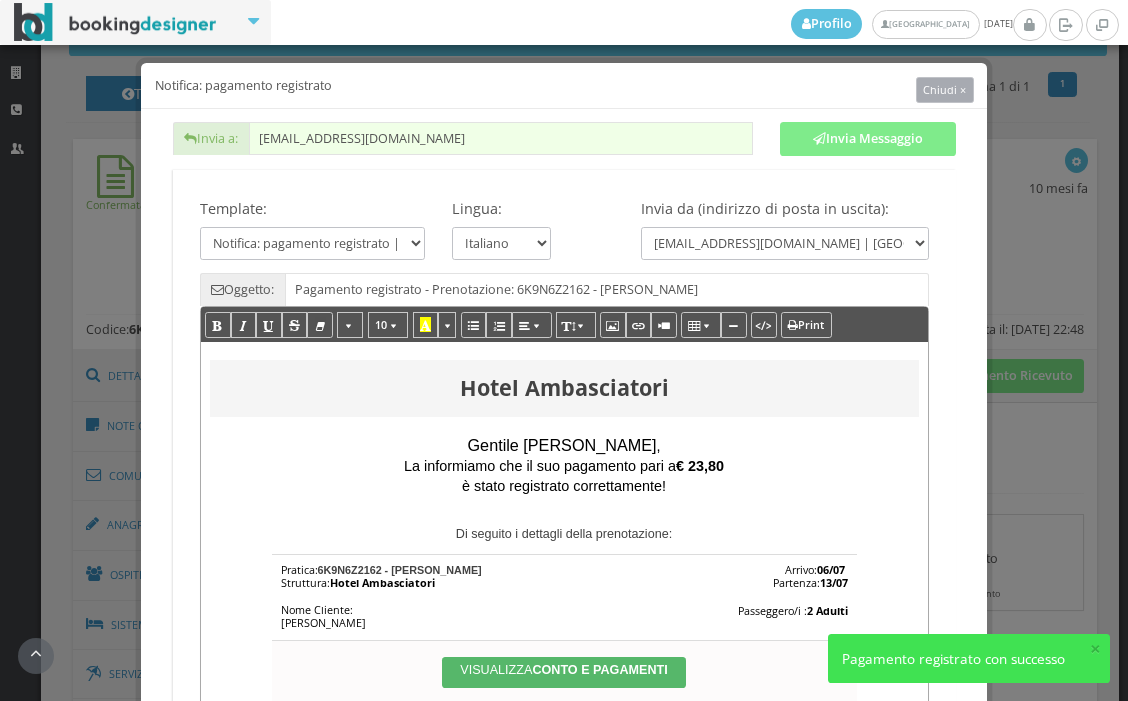 click on "Chiudi ×" at bounding box center (944, 89) 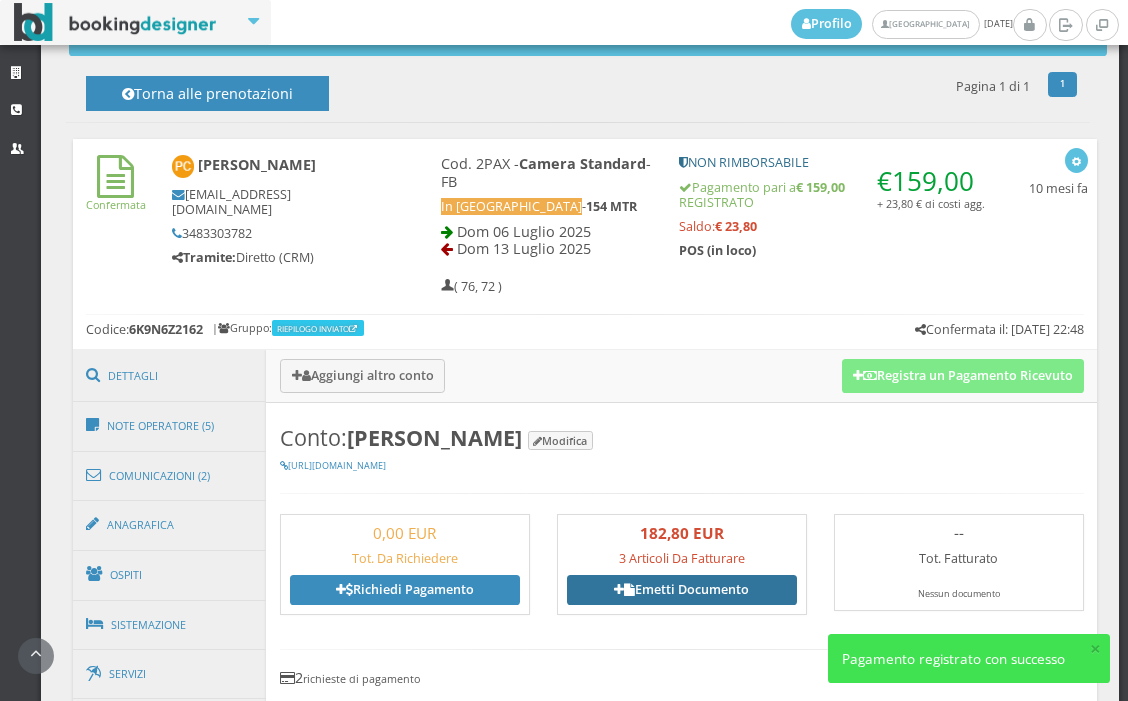 click on "Emetti Documento" at bounding box center [682, 590] 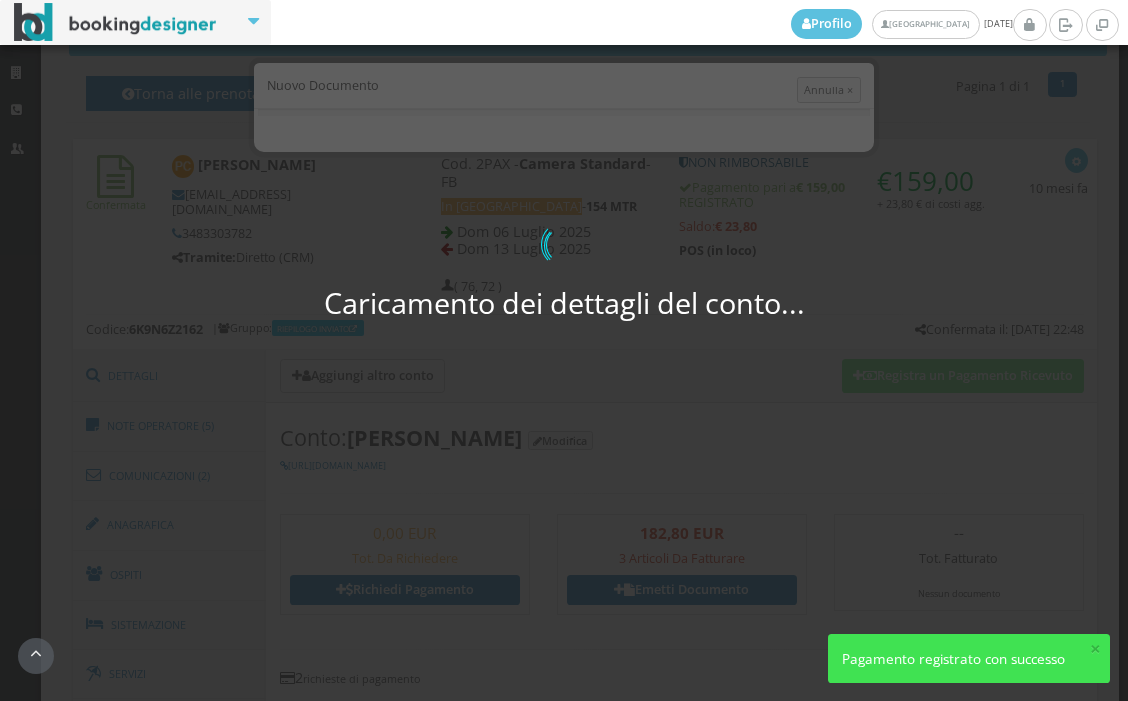 select on "PF" 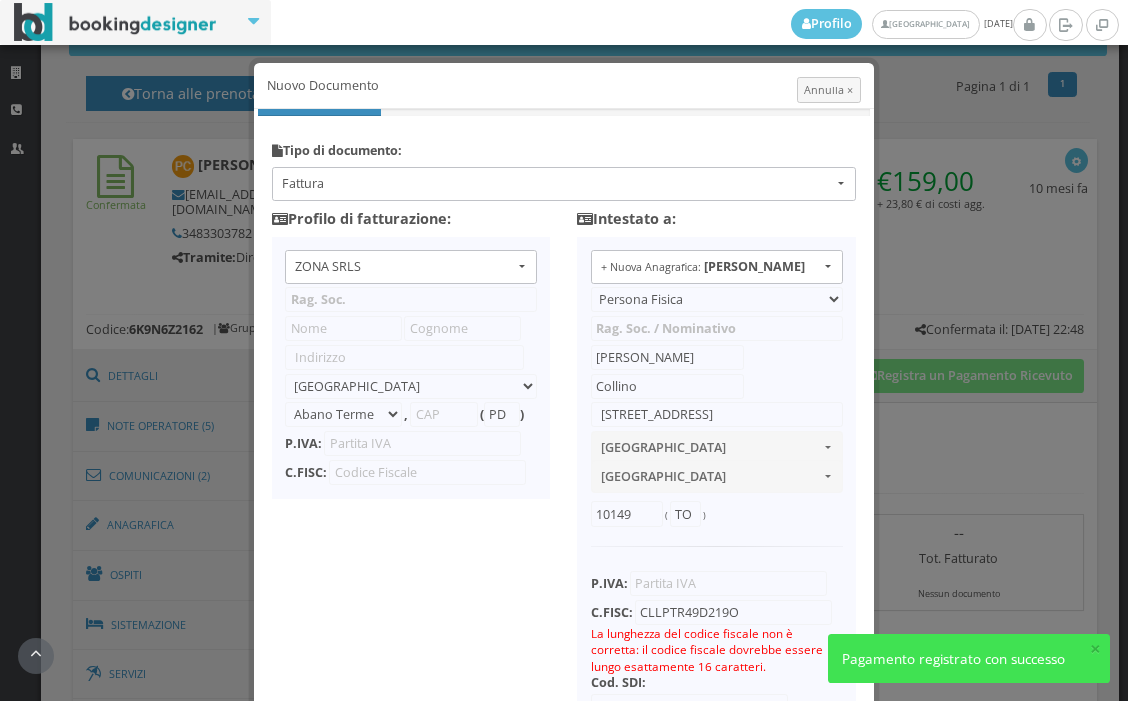 type on "ZONA SRLS" 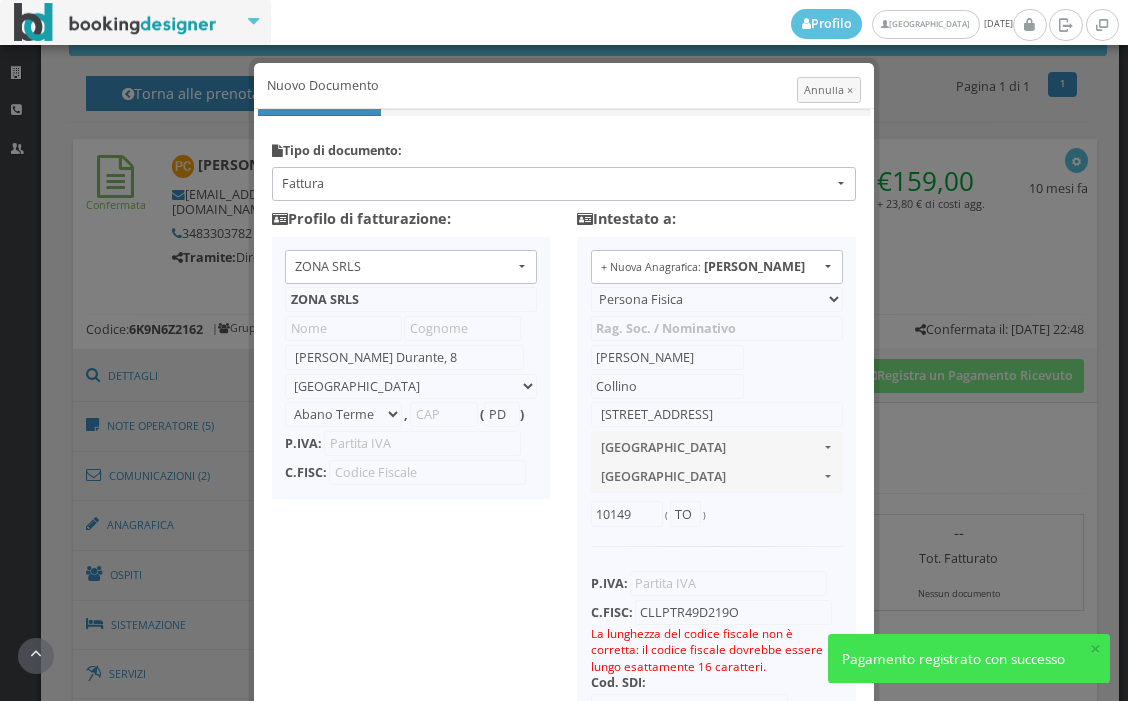 select on "Frattamaggiore" 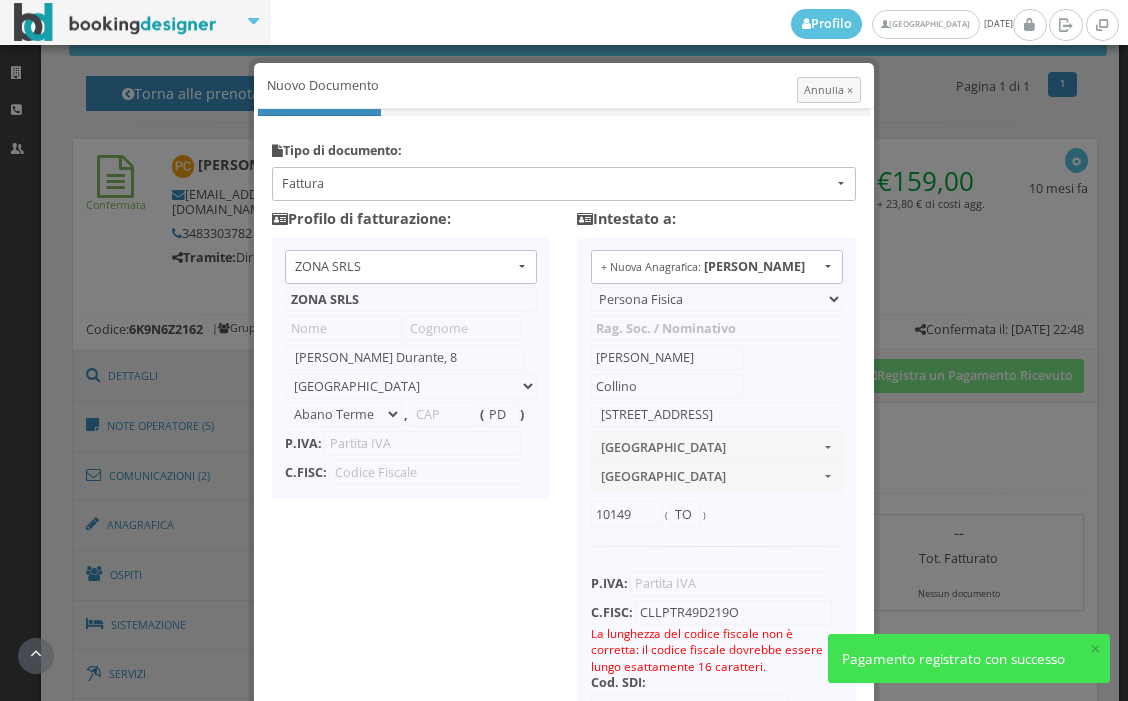 type on "80027" 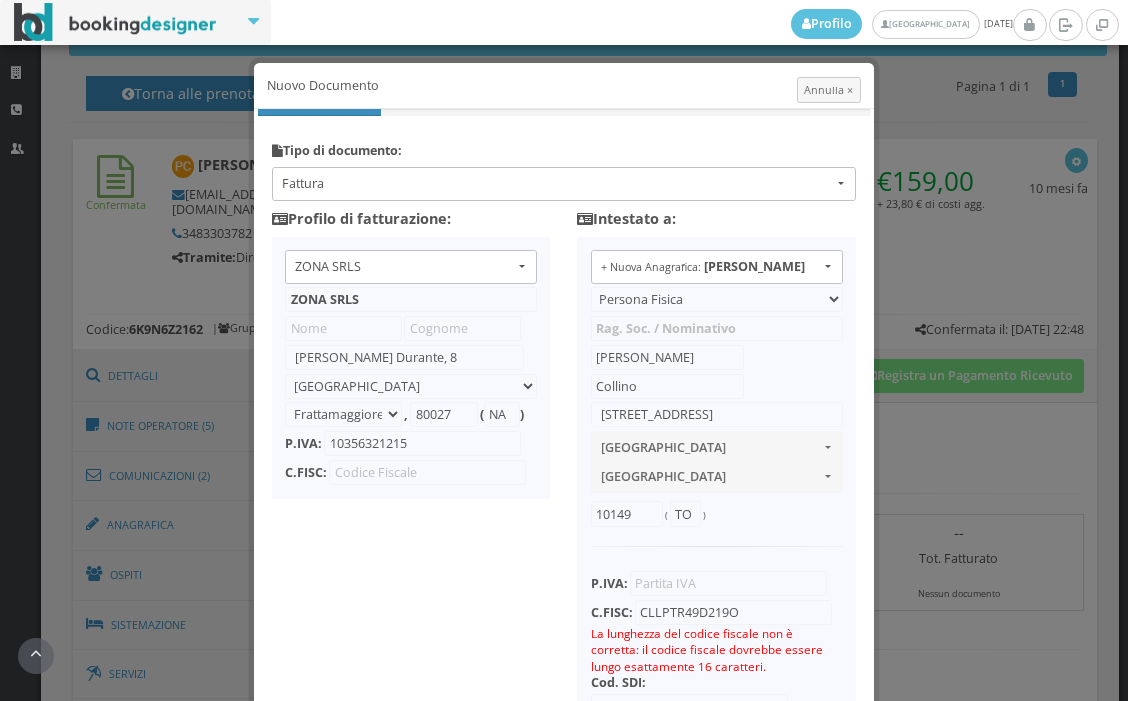 scroll, scrollTop: 111, scrollLeft: 0, axis: vertical 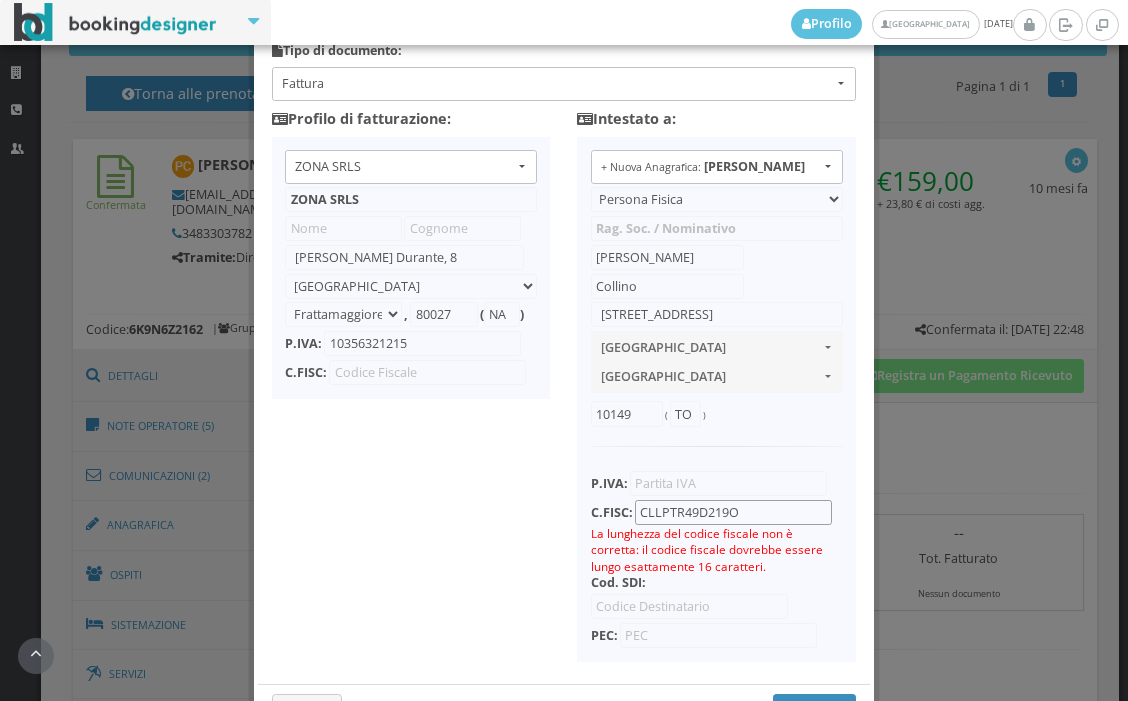 click on "CLLPTR49D219O" at bounding box center (733, 512) 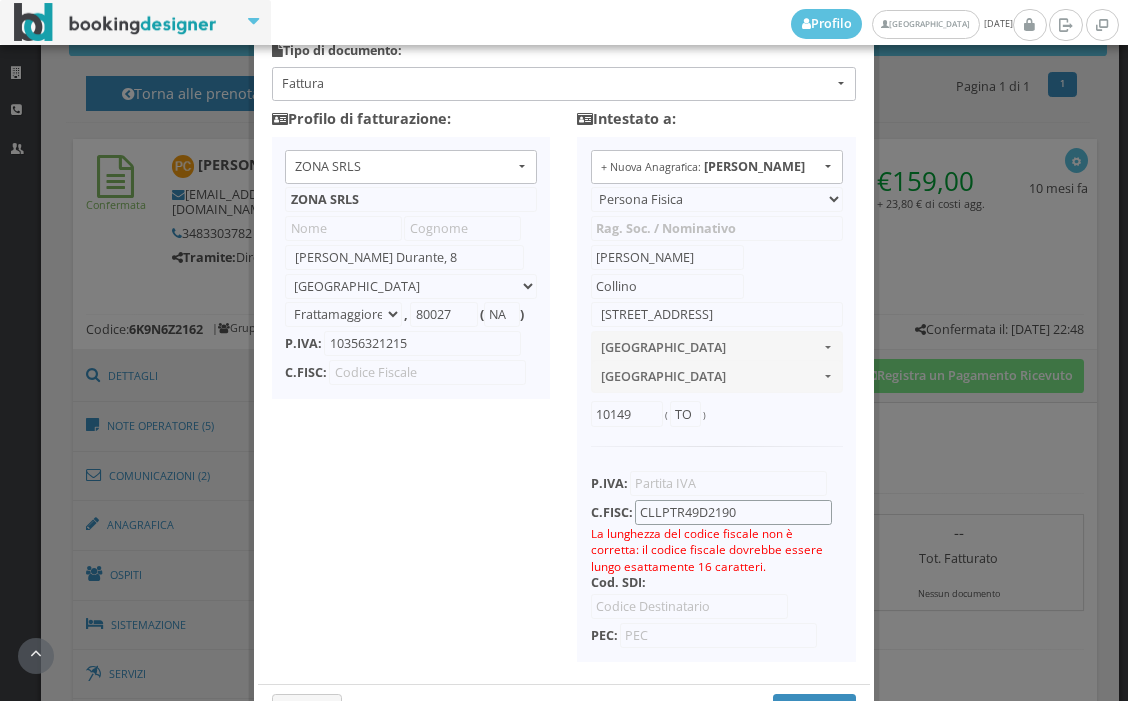 click on "CLLPTR49D2190" at bounding box center [733, 512] 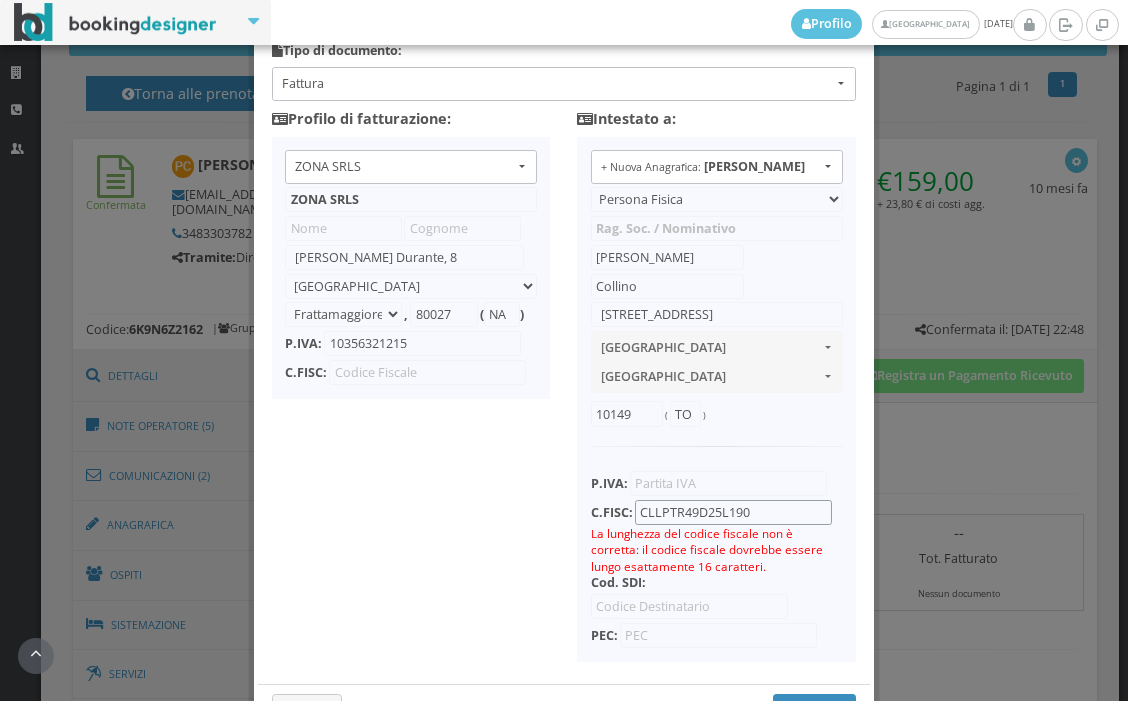 click on "CLLPTR49D25L190" at bounding box center (733, 512) 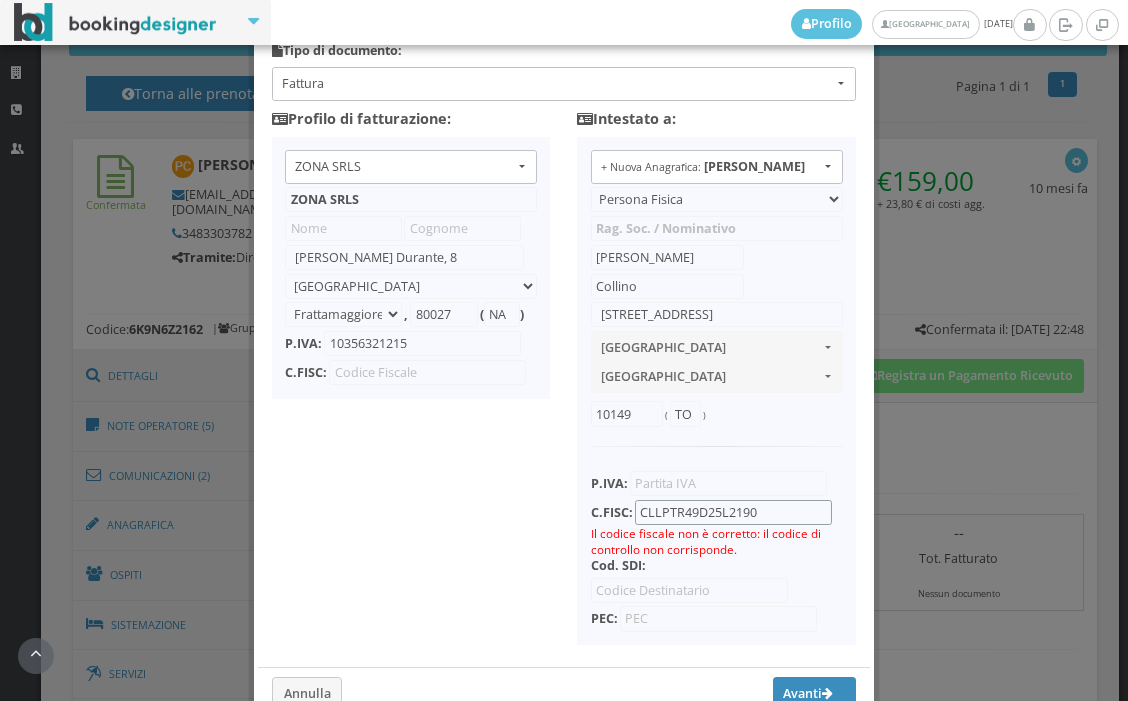 click on "CLLPTR49D25L2190" at bounding box center [733, 512] 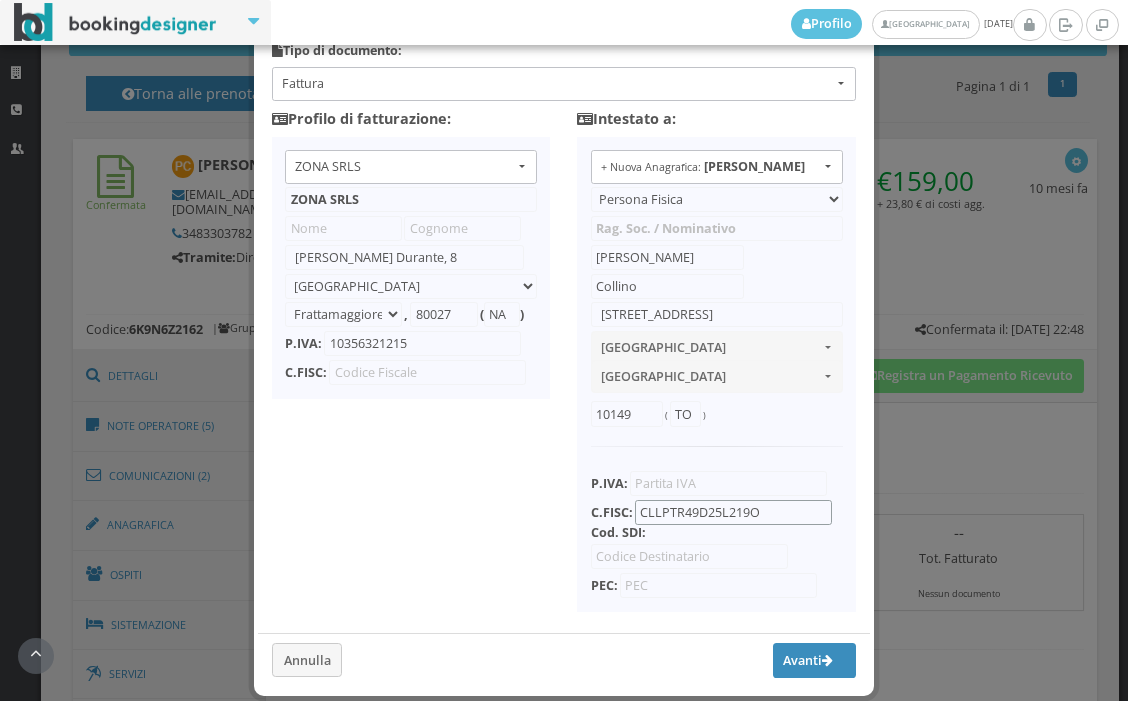 type on "CLLPTR49D25L219O" 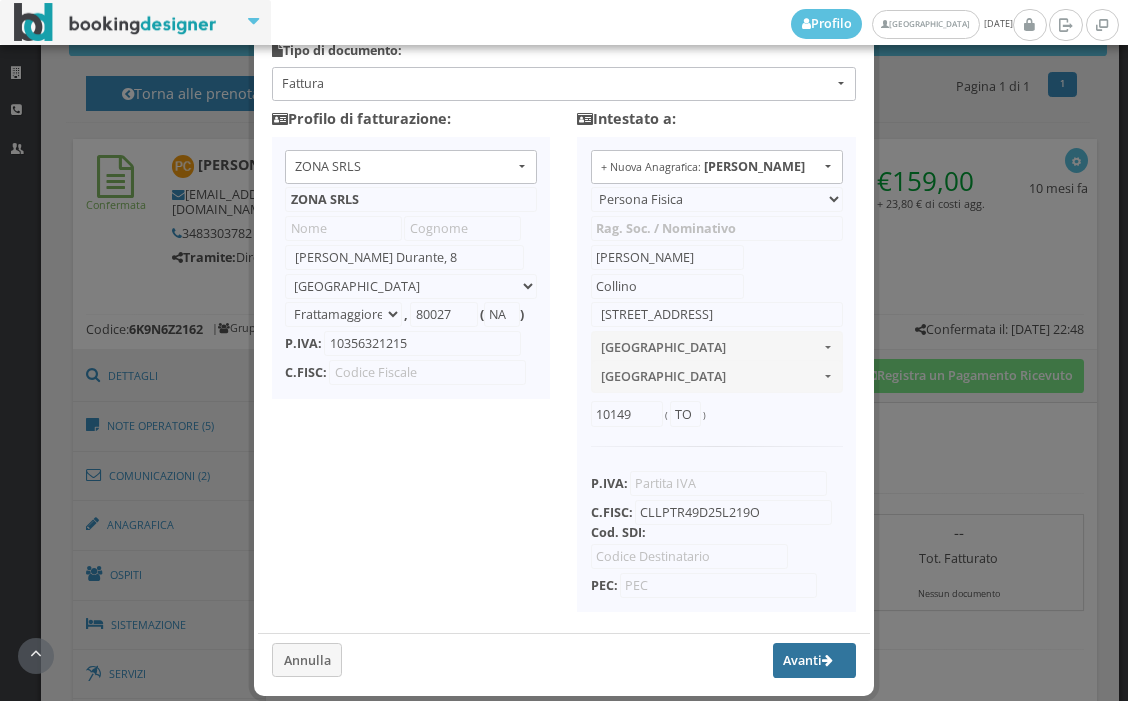 click on "Avanti
Annulla" at bounding box center [563, 655] 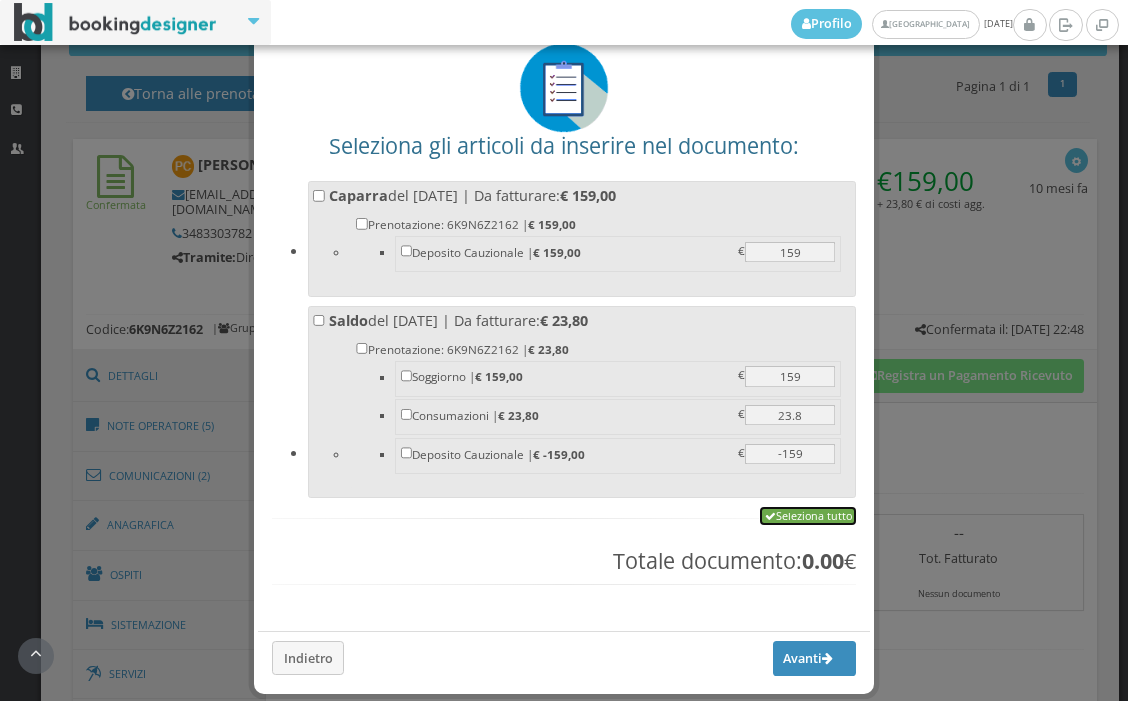 click on "Seleziona tutto" at bounding box center (808, 516) 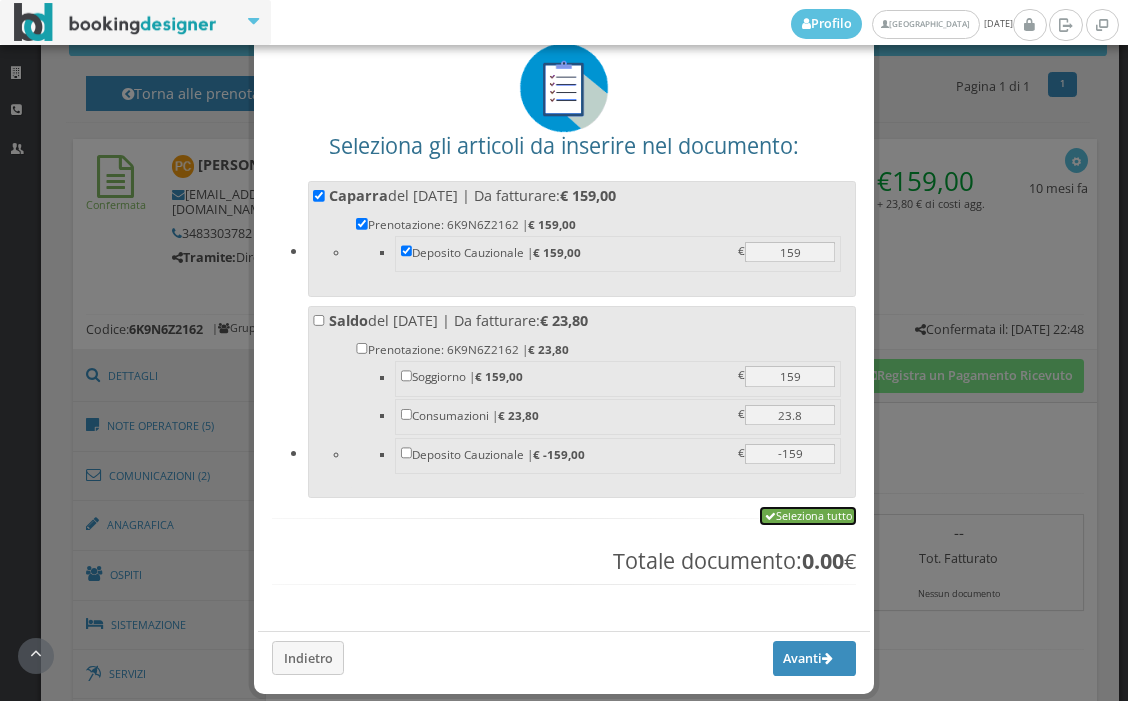 checkbox on "true" 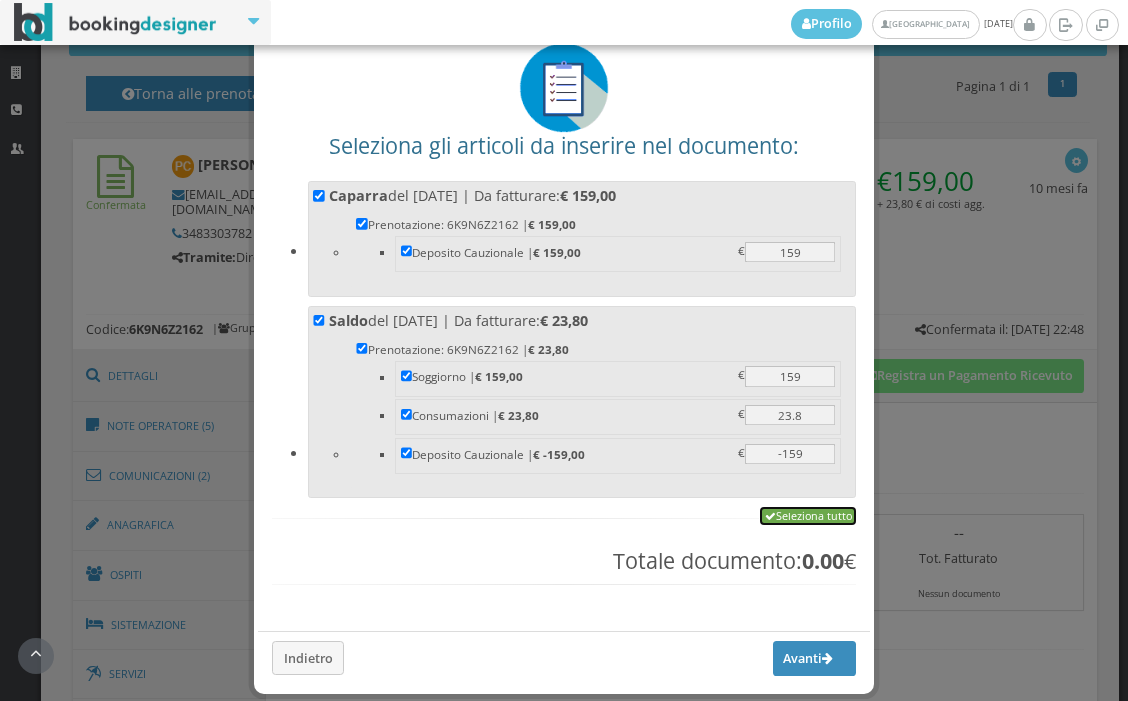 checkbox on "true" 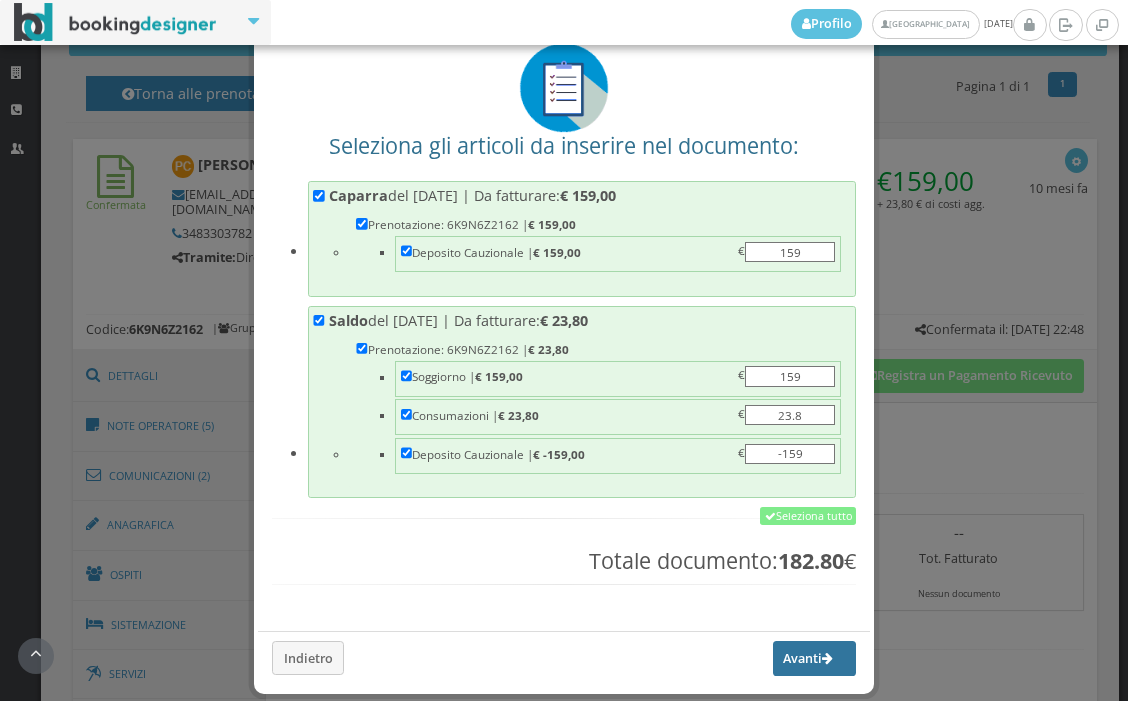 click on "Avanti" at bounding box center (815, 658) 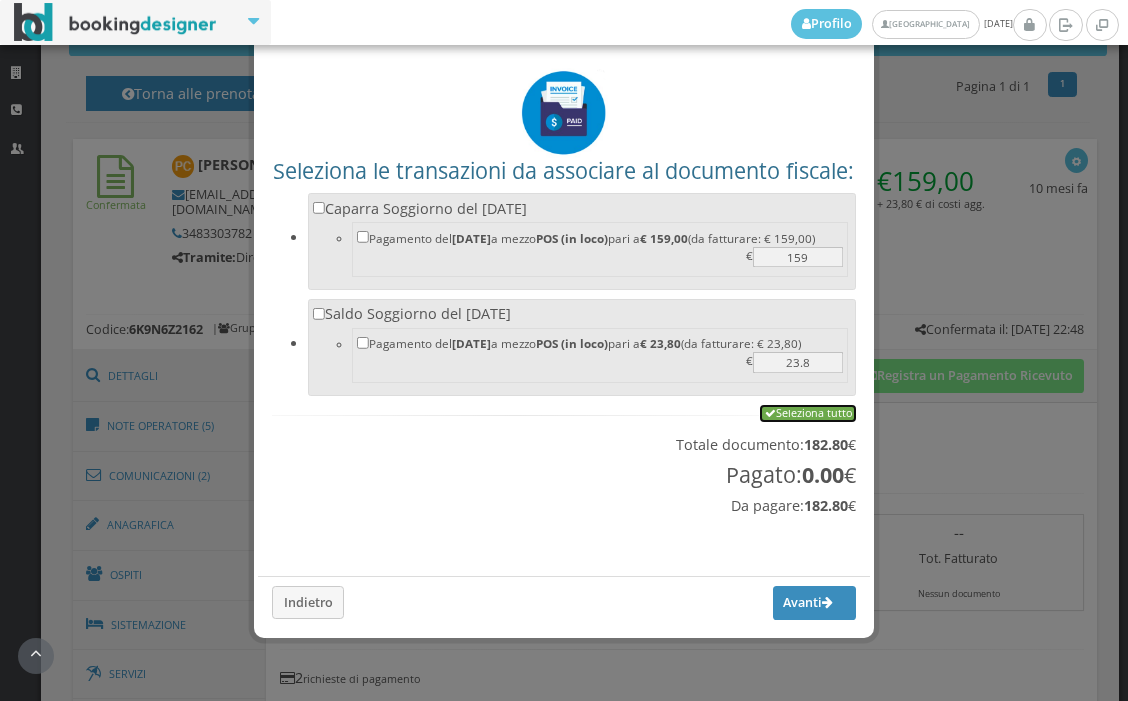 click on "Seleziona tutto" at bounding box center (808, 414) 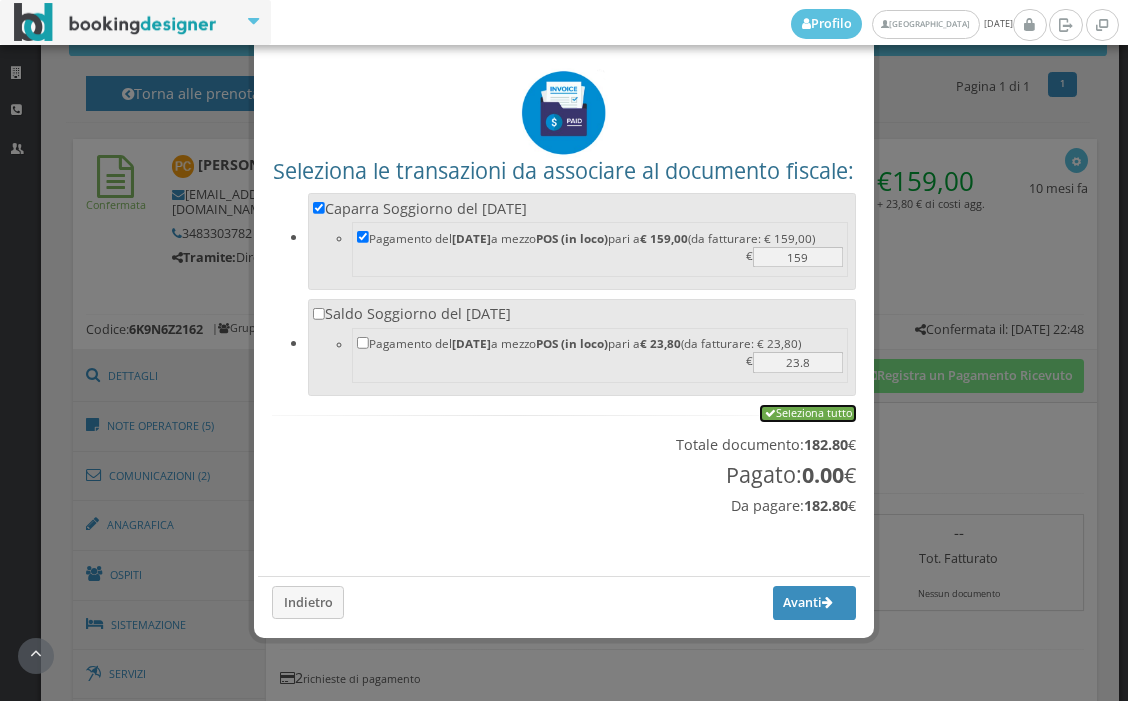 checkbox on "true" 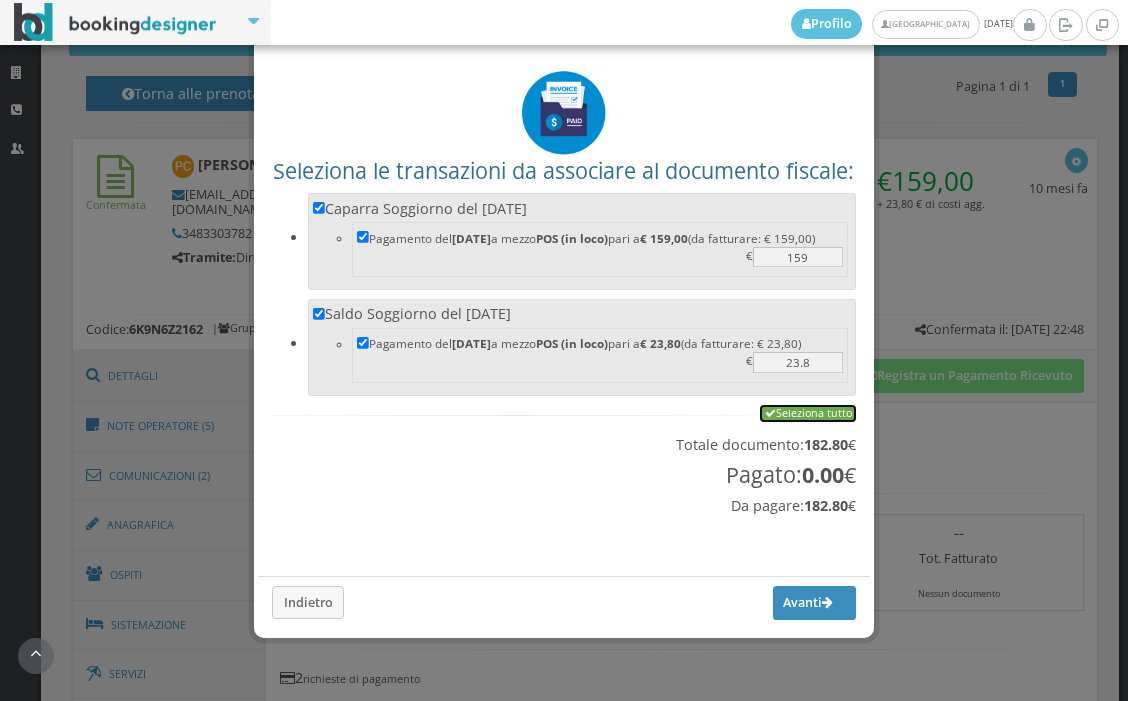 checkbox on "true" 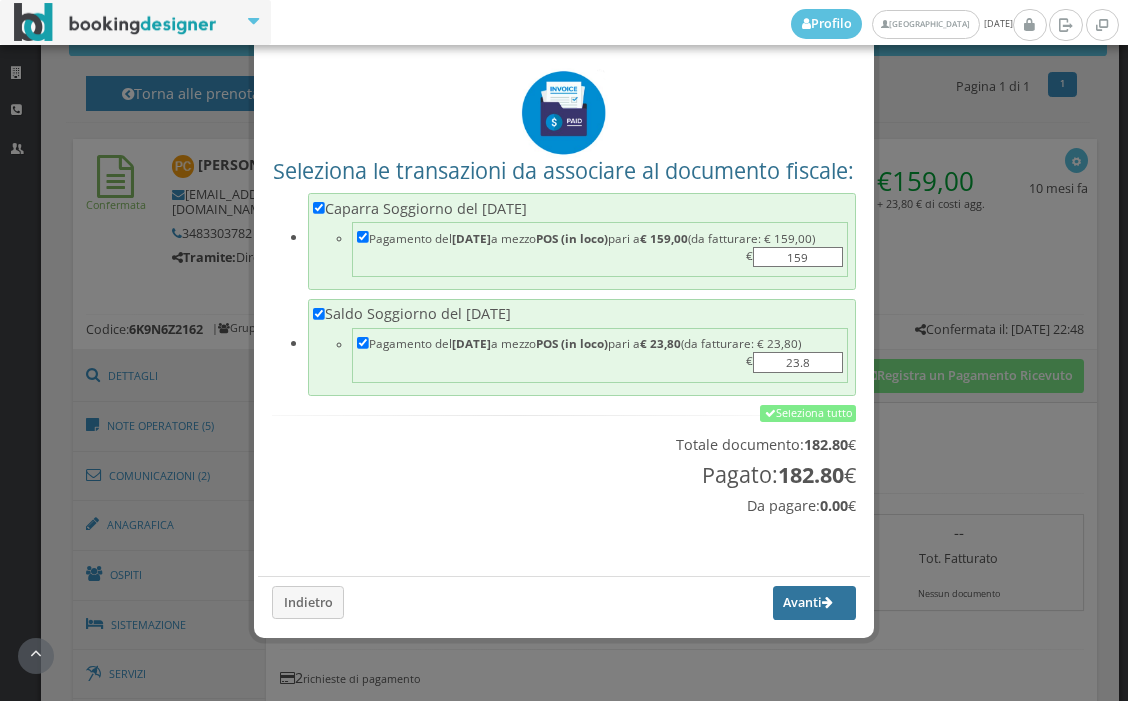 click on "Avanti" at bounding box center [815, 603] 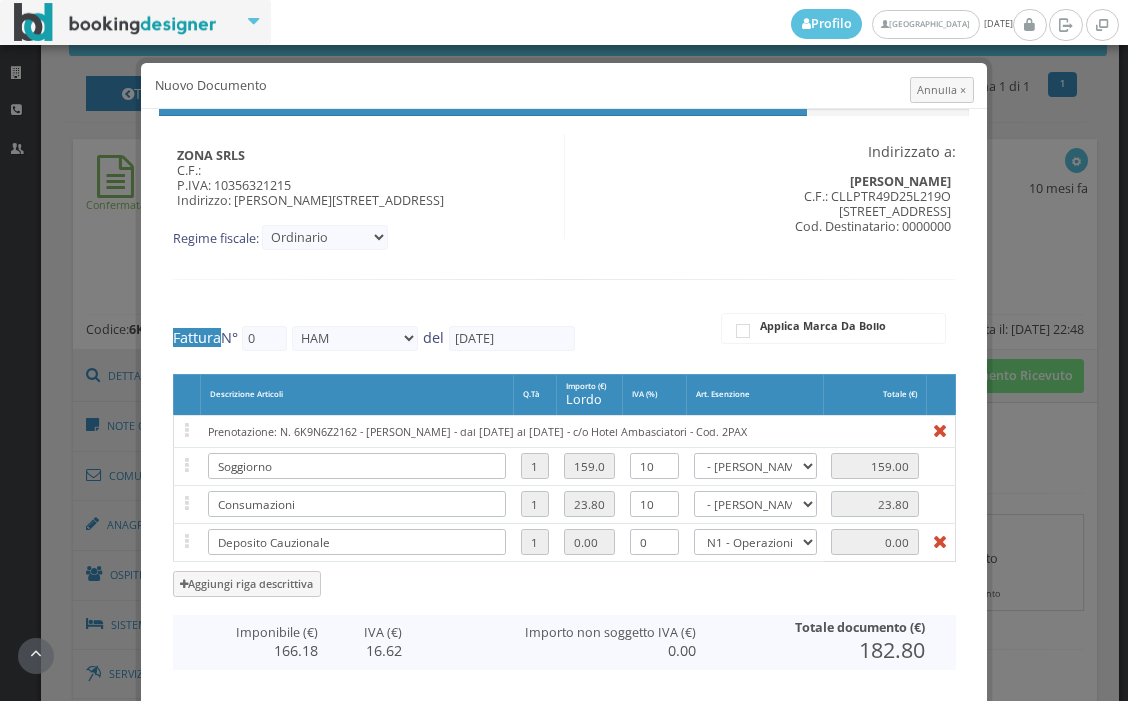 type on "285" 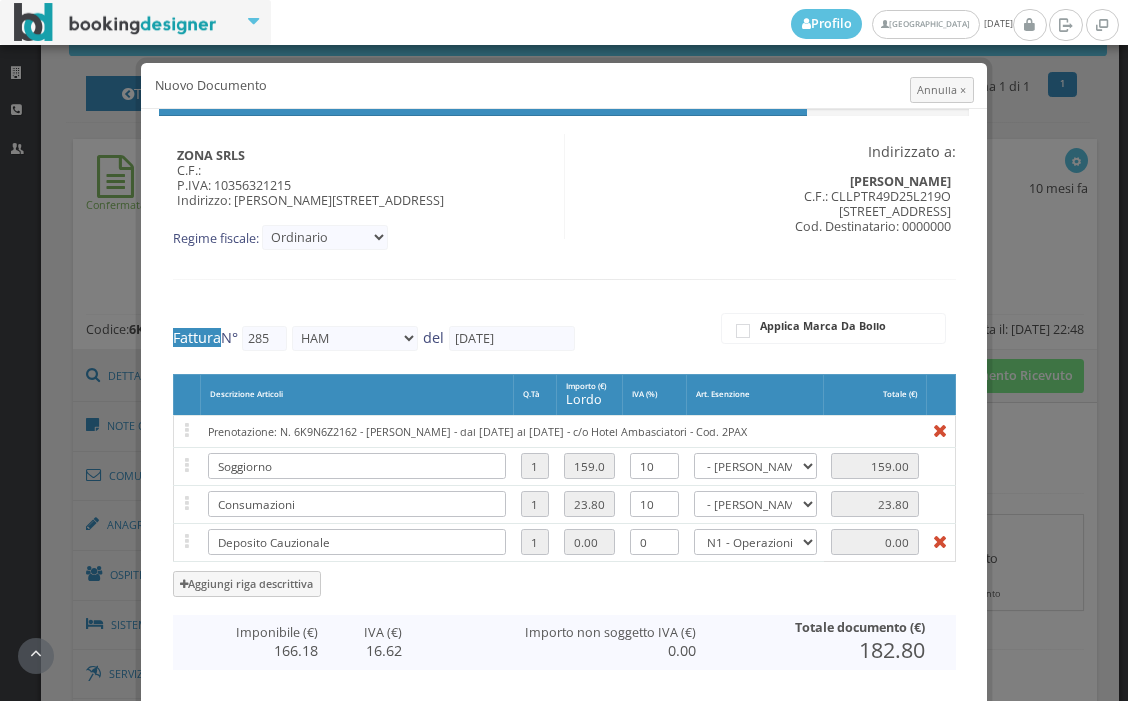 scroll, scrollTop: 428, scrollLeft: 0, axis: vertical 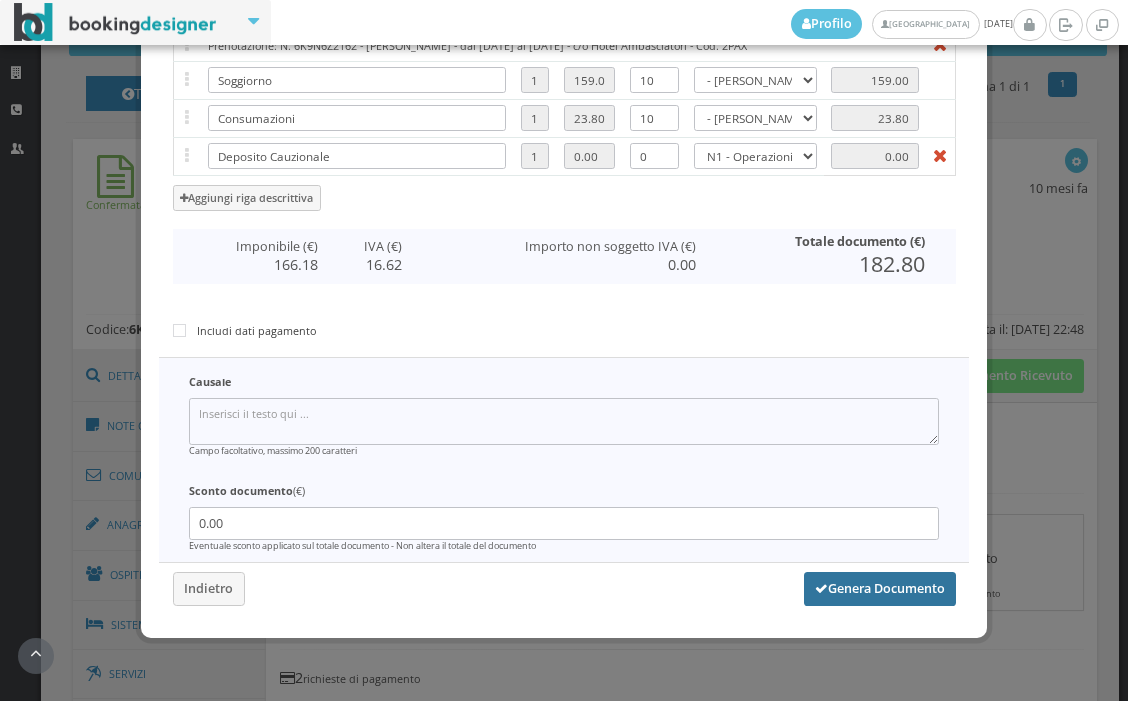 click on "Genera Documento" at bounding box center [880, 589] 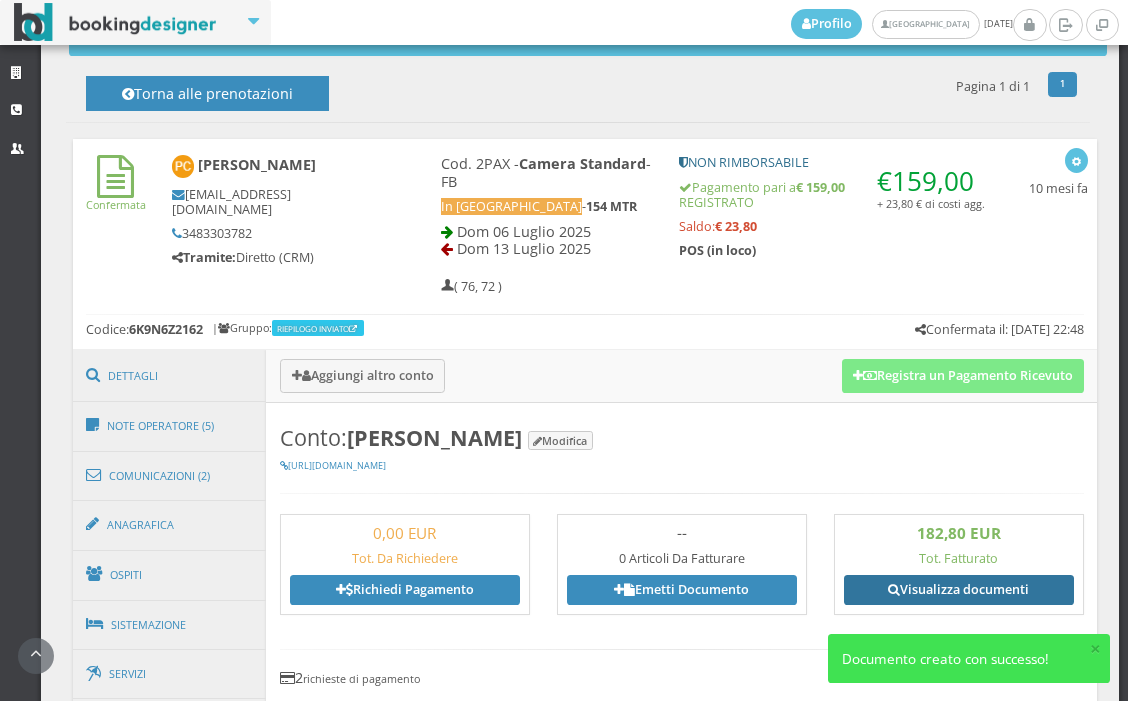 click on "Visualizza documenti" at bounding box center (959, 590) 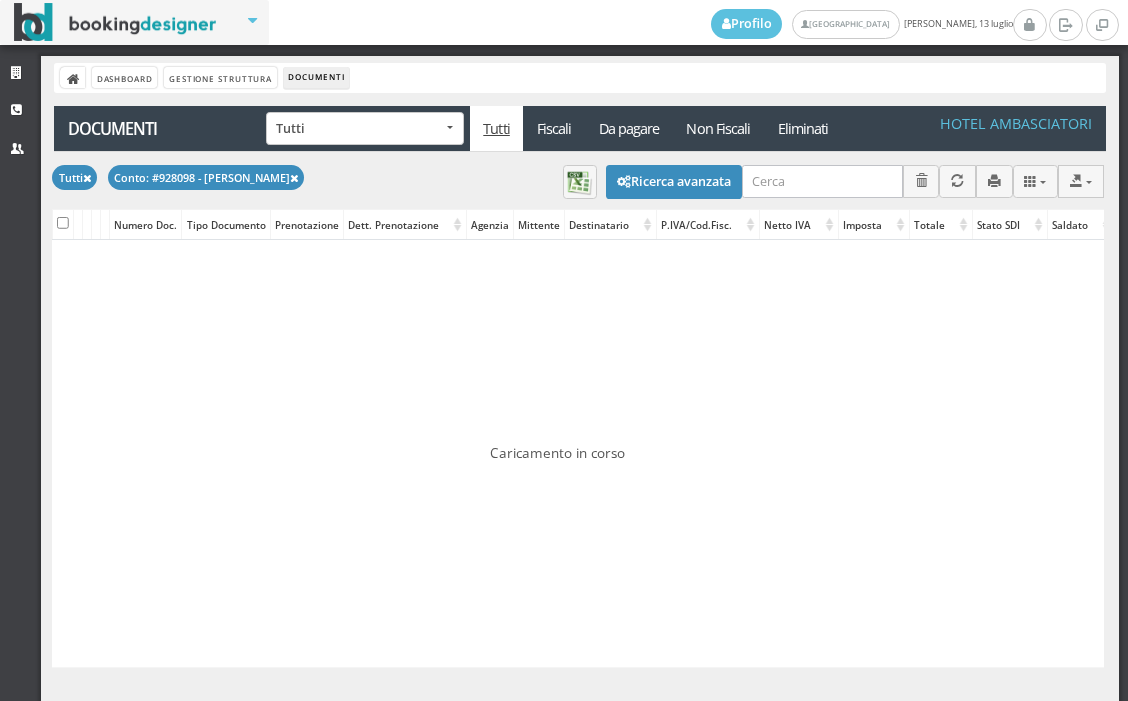 scroll, scrollTop: 0, scrollLeft: 0, axis: both 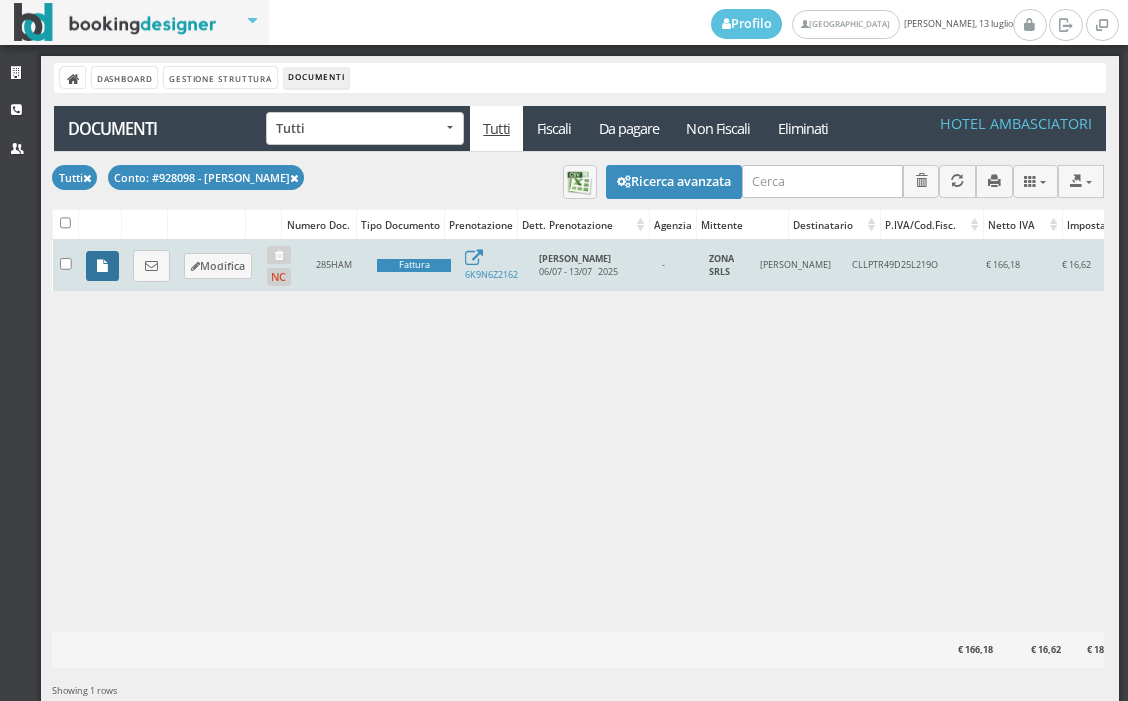 click at bounding box center [102, 266] 